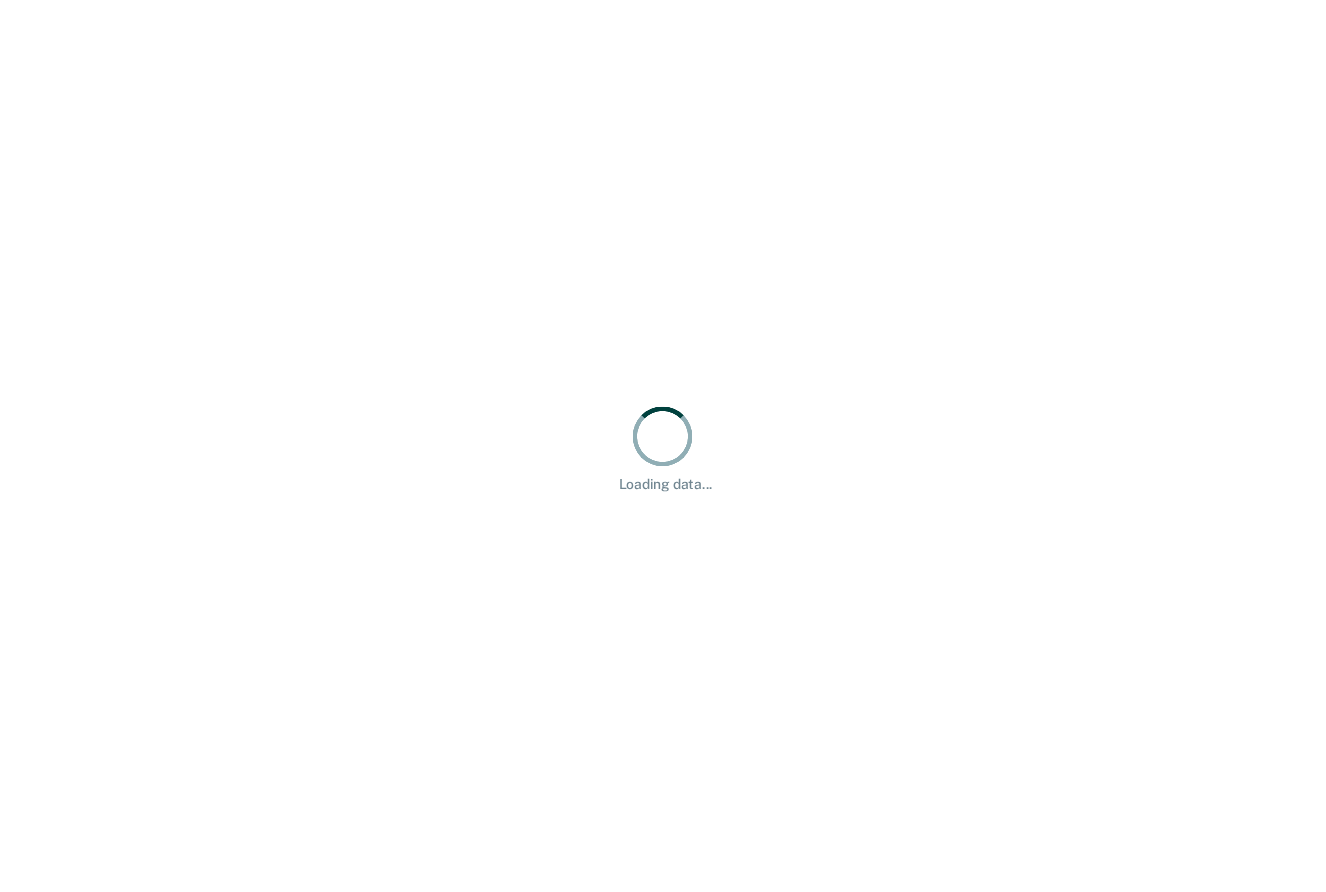 scroll, scrollTop: 0, scrollLeft: 0, axis: both 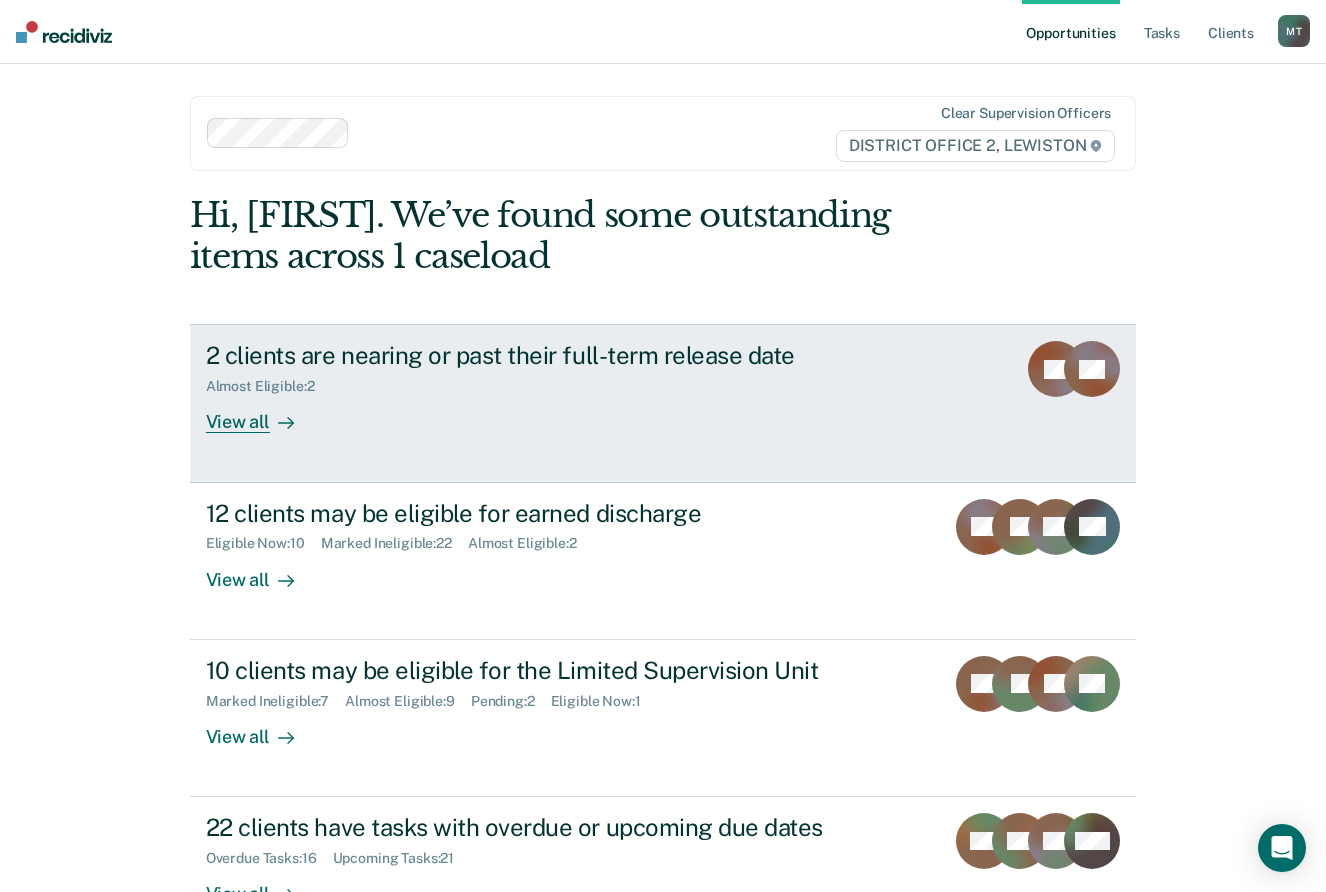 click on "2 clients are nearing or past their full-term release date Almost Eligible :  2 View all   TC DK" at bounding box center (663, 403) 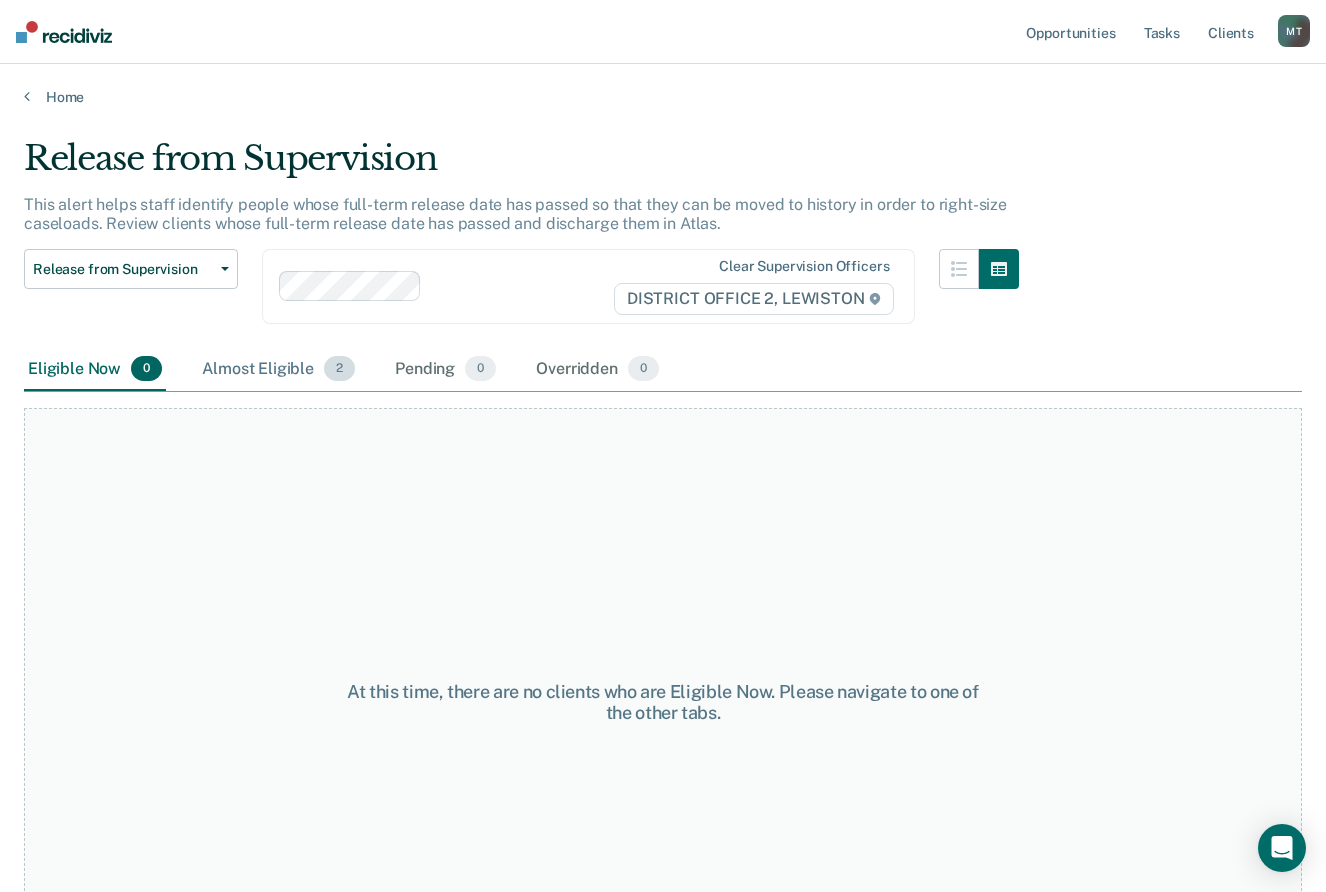 click on "2" at bounding box center [339, 369] 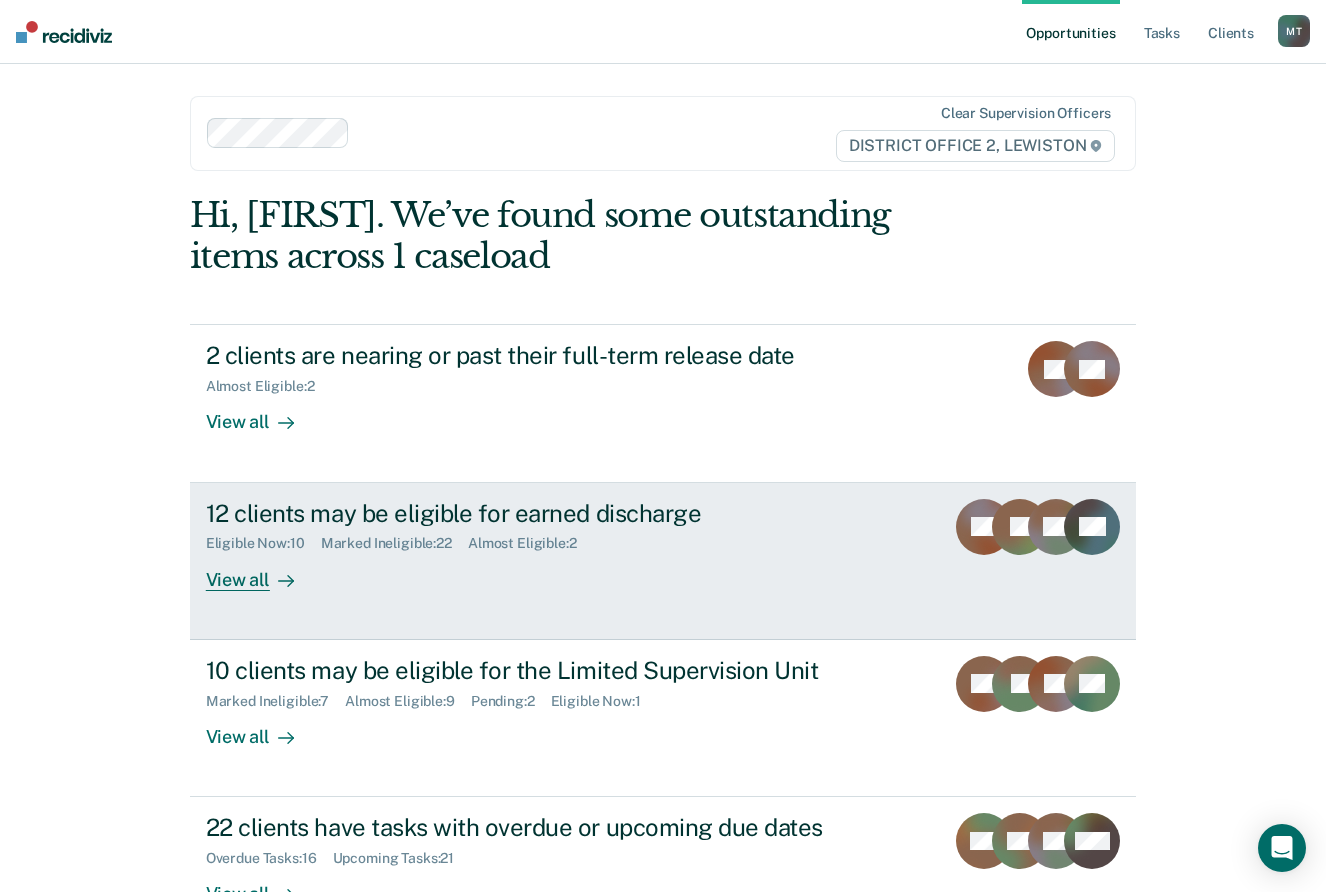 click on "Eligible Now :  10" at bounding box center [263, 543] 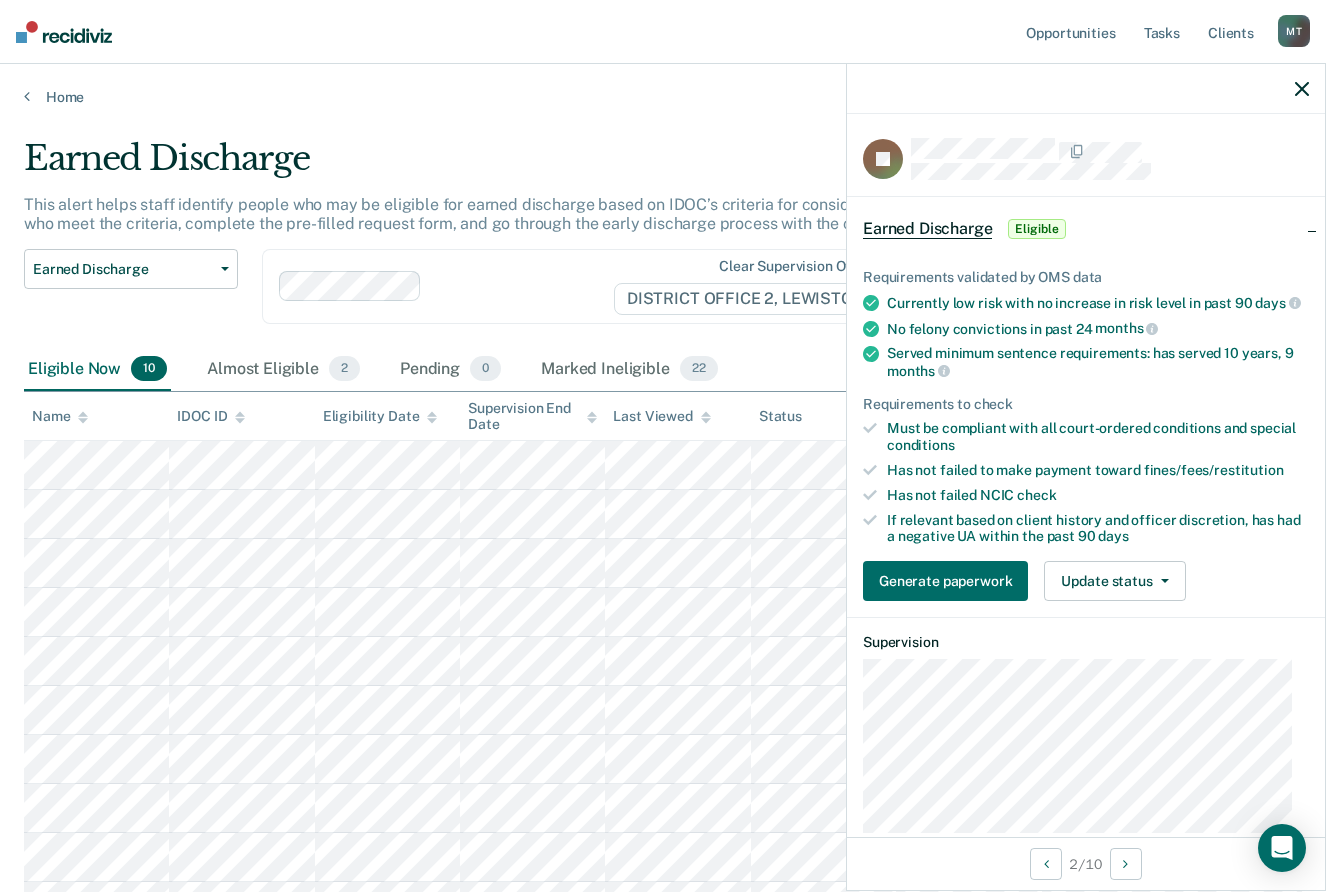 click at bounding box center [1086, 89] 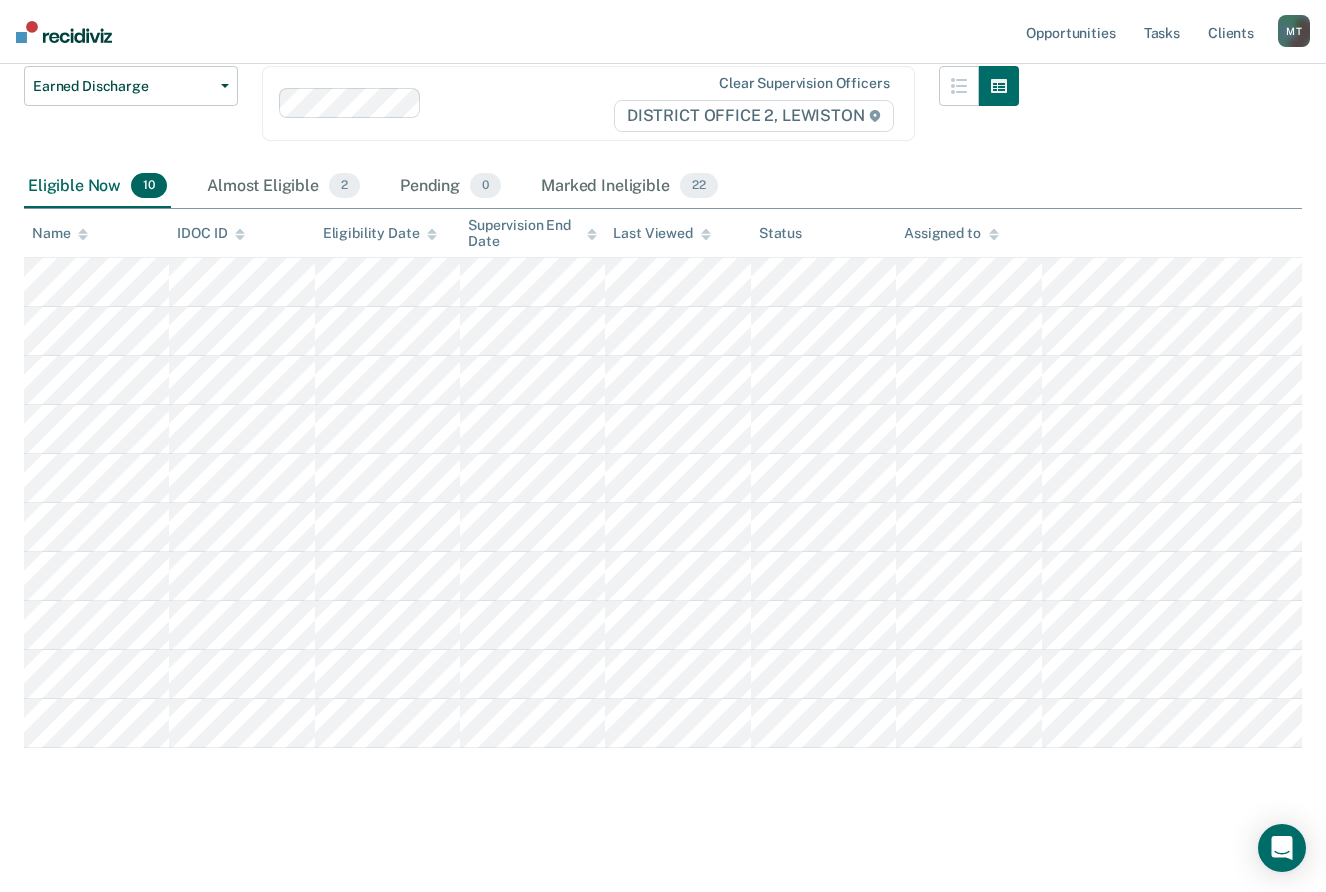 scroll, scrollTop: 200, scrollLeft: 0, axis: vertical 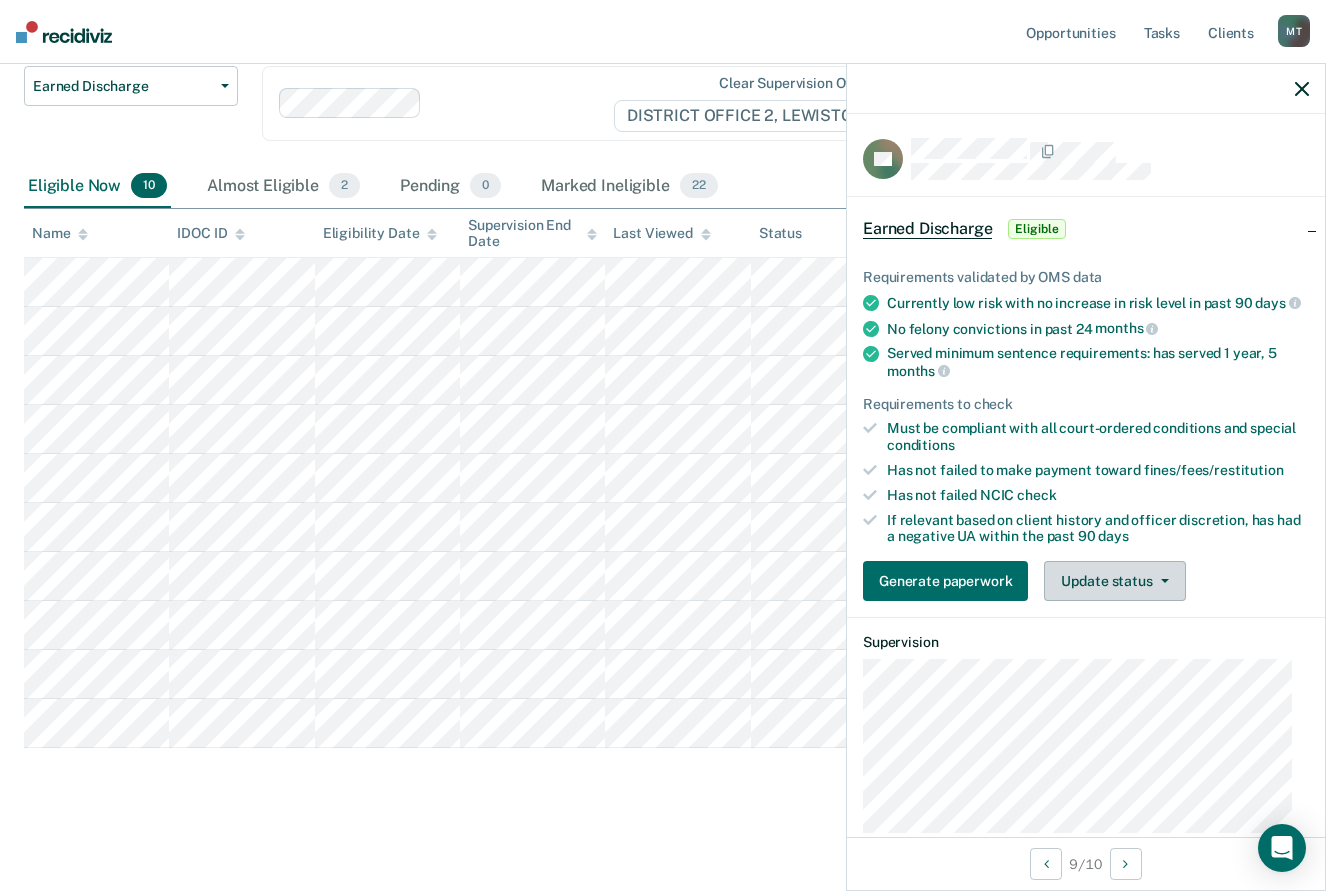 click on "Update status" at bounding box center [1114, 581] 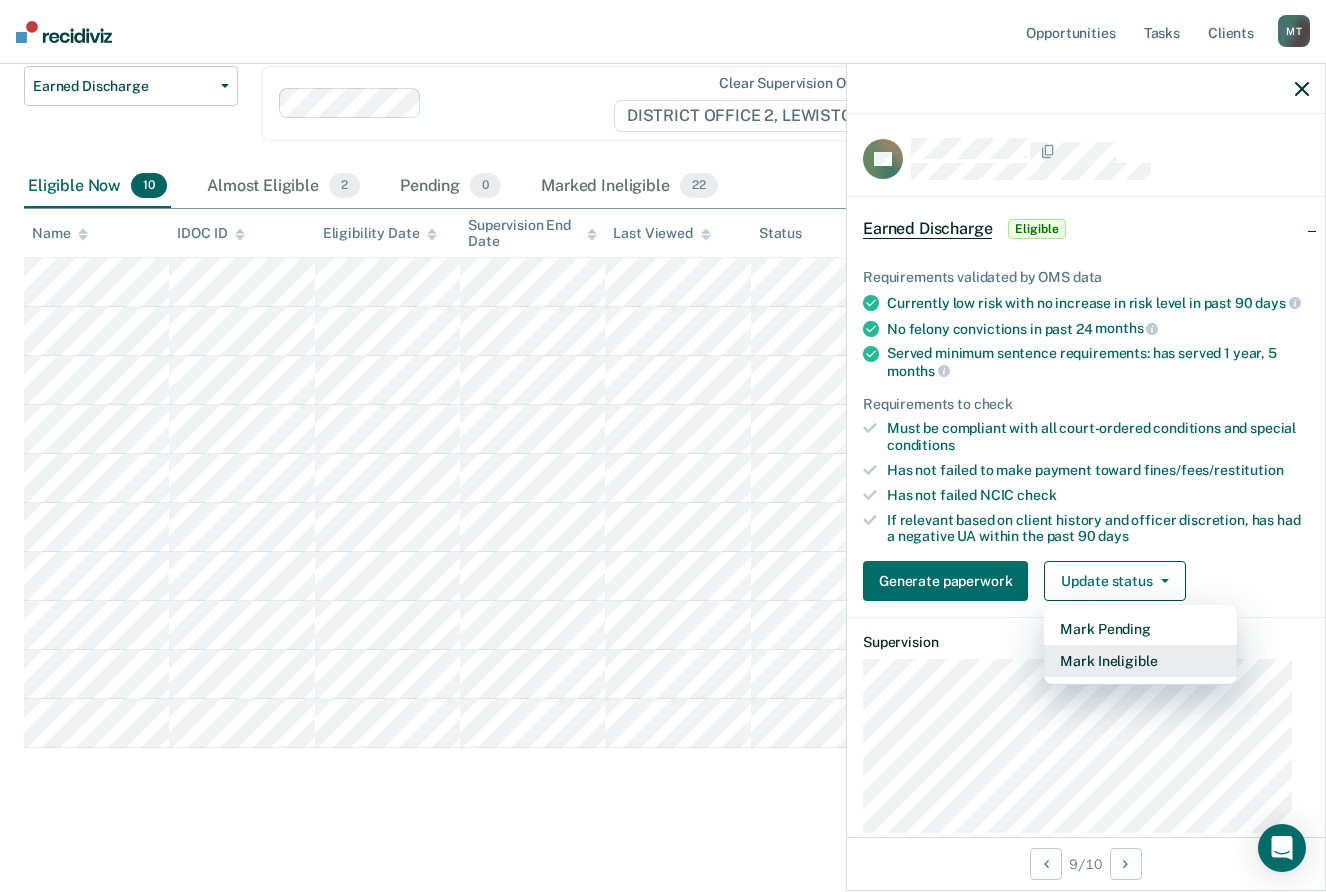 click on "Mark Ineligible" at bounding box center (1140, 661) 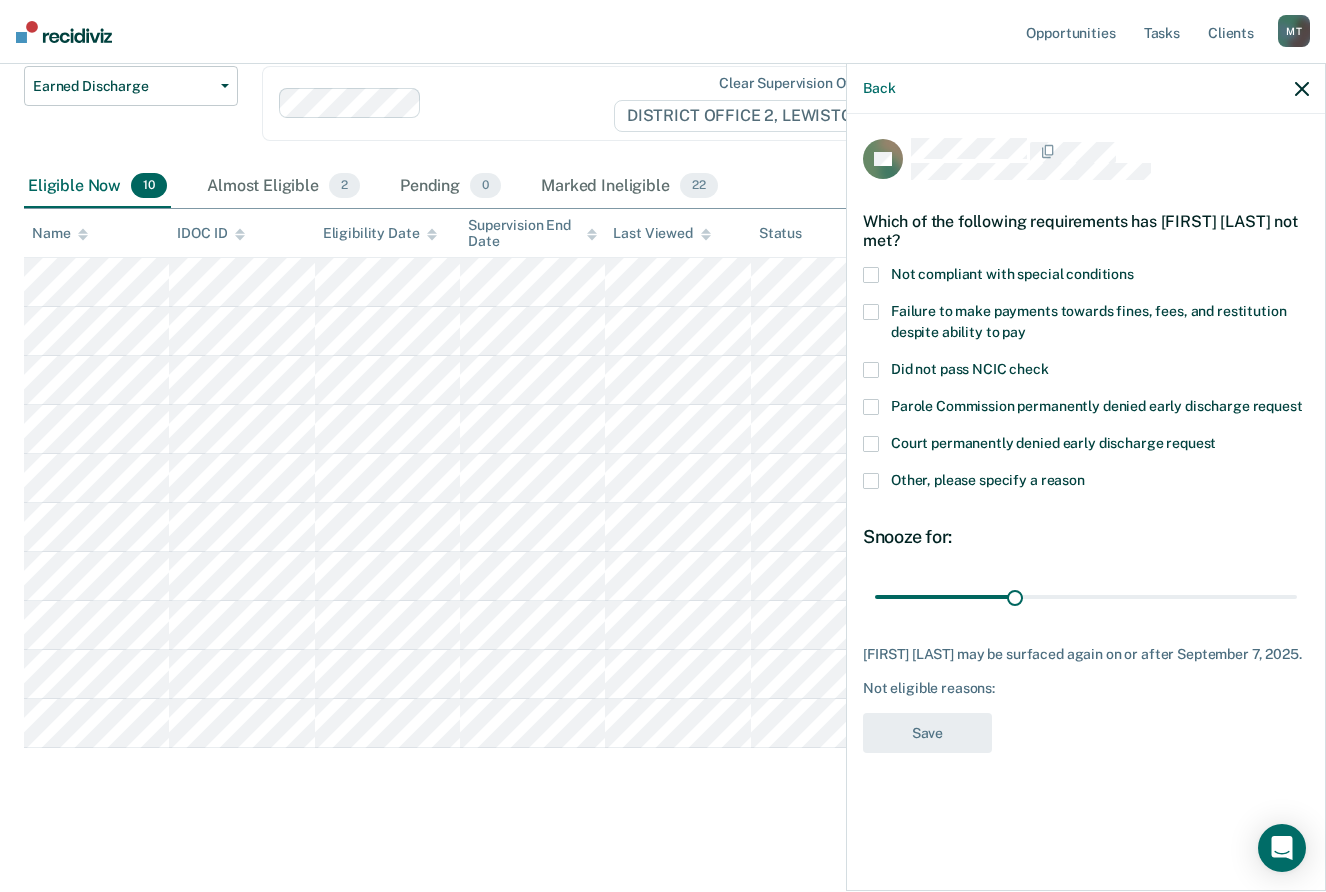 click at bounding box center (871, 481) 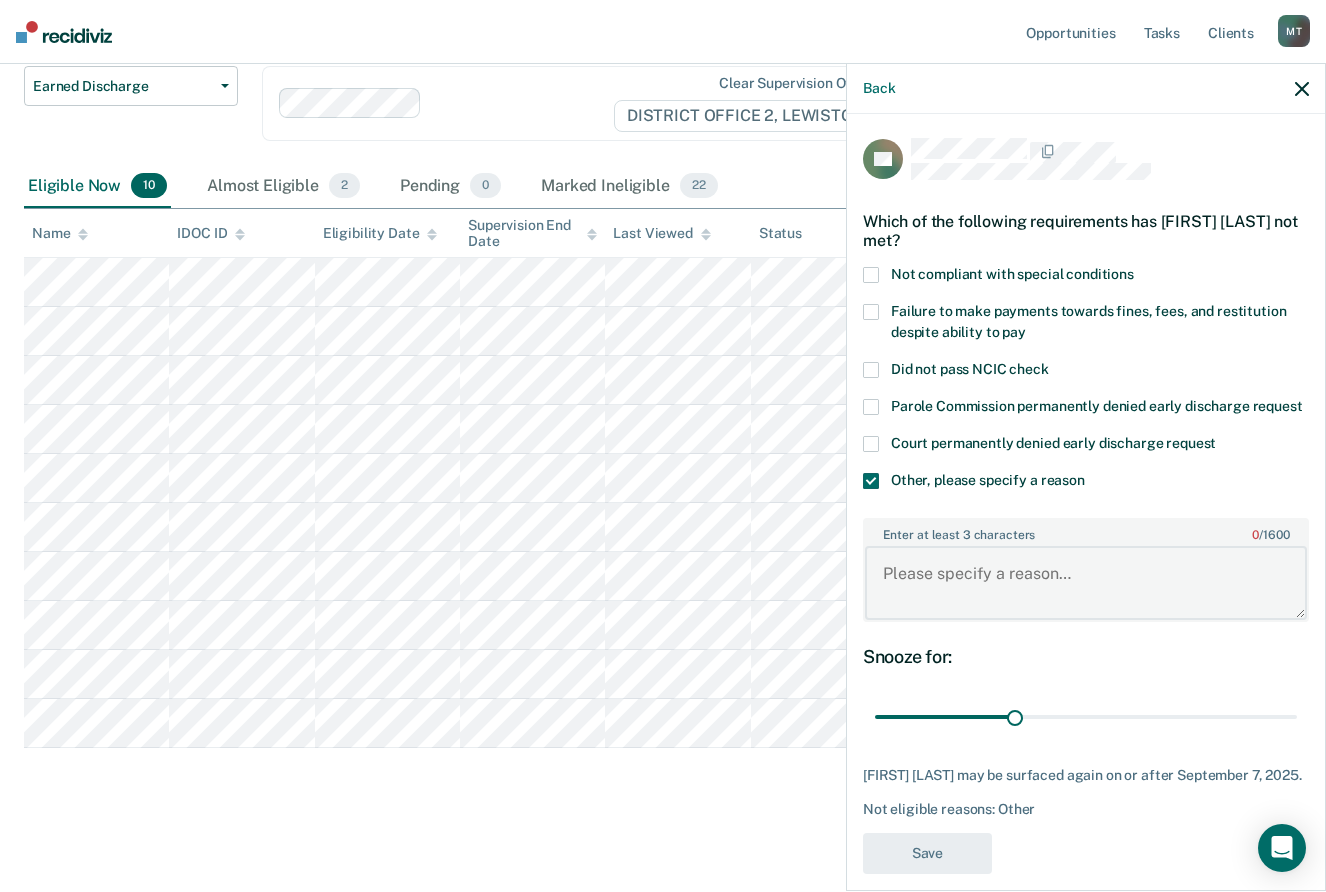 click on "Enter at least 3 characters 0  /  1600" at bounding box center [1086, 583] 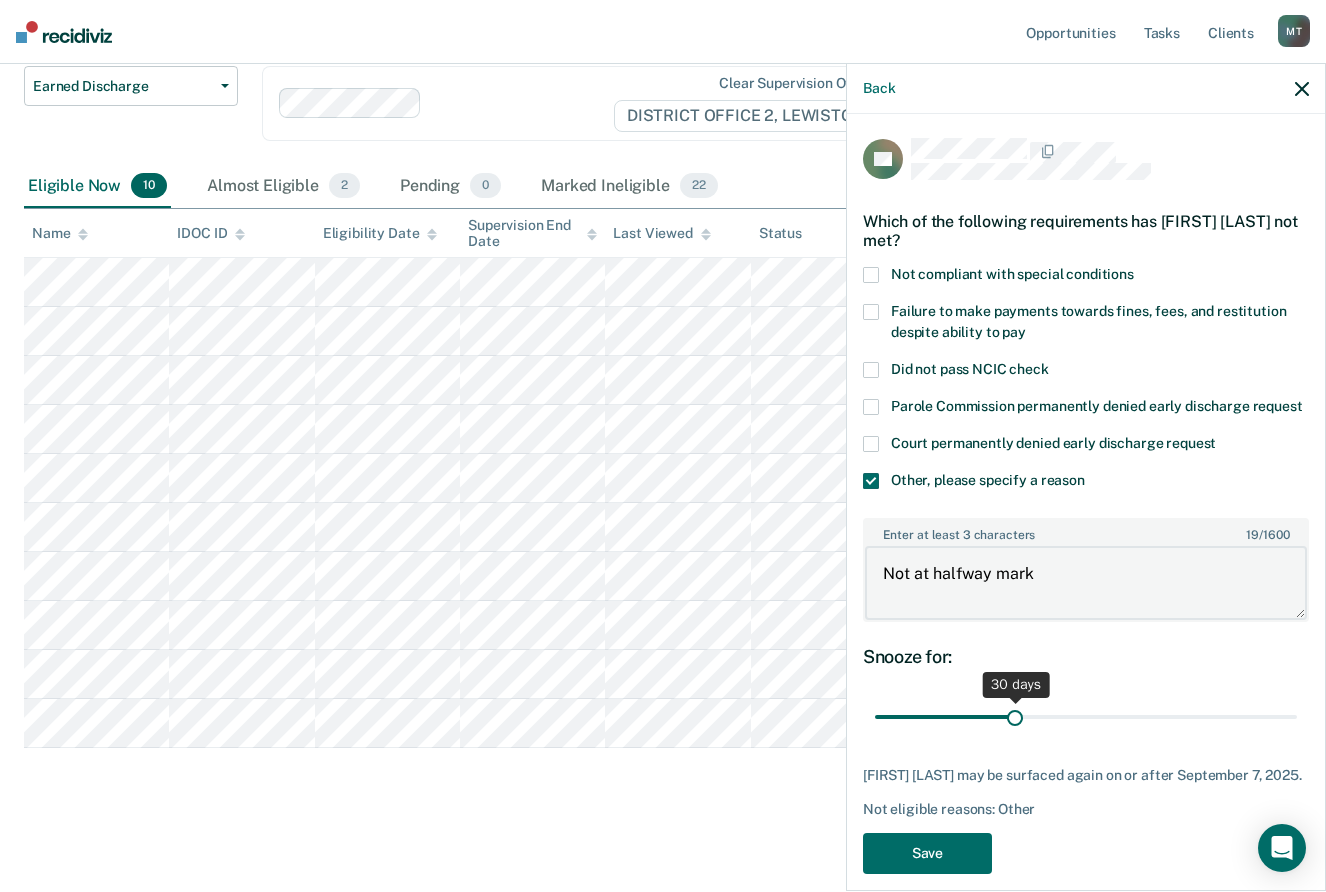type on "Not at halfway mark" 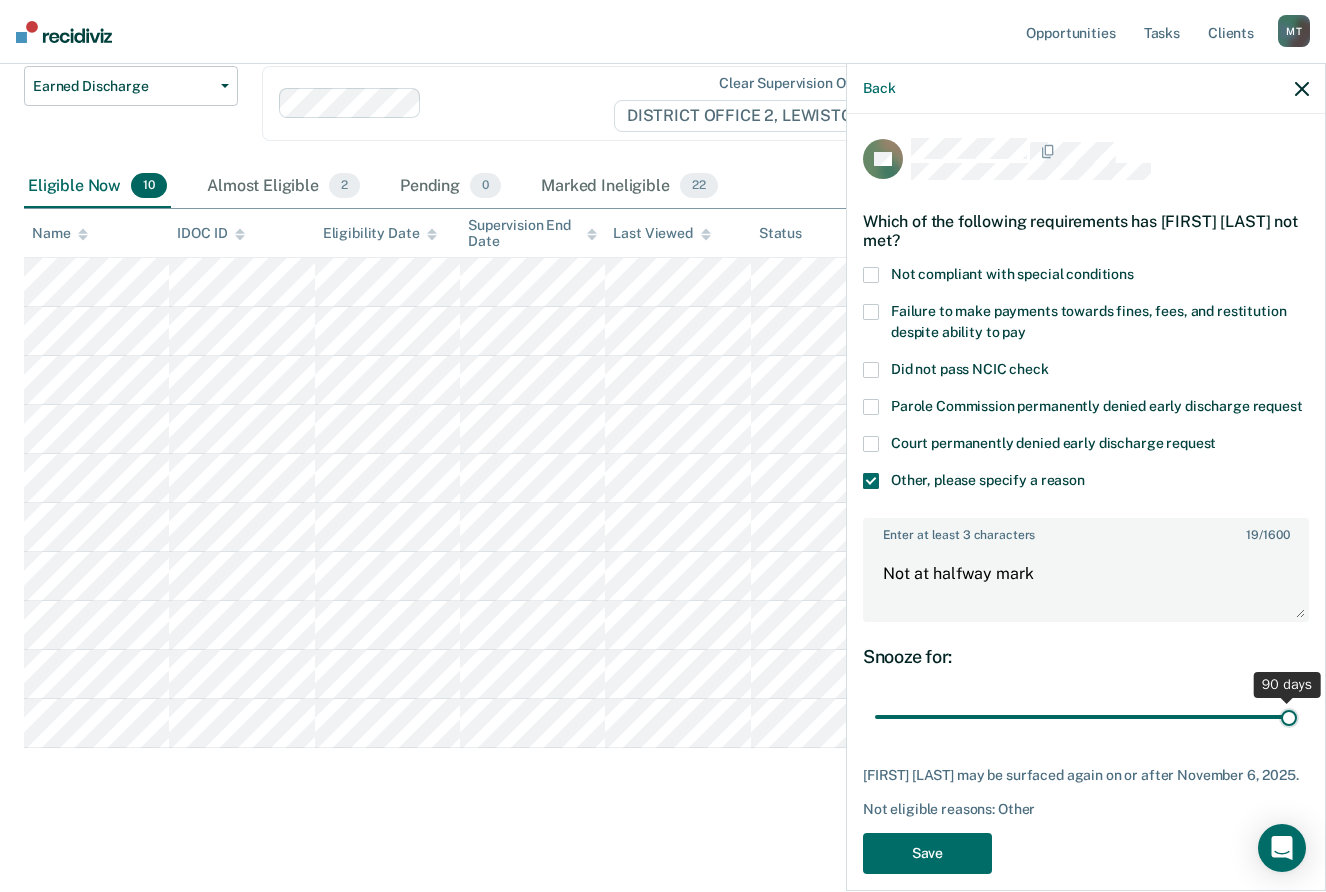 drag, startPoint x: 1009, startPoint y: 745, endPoint x: 1294, endPoint y: 707, distance: 287.5222 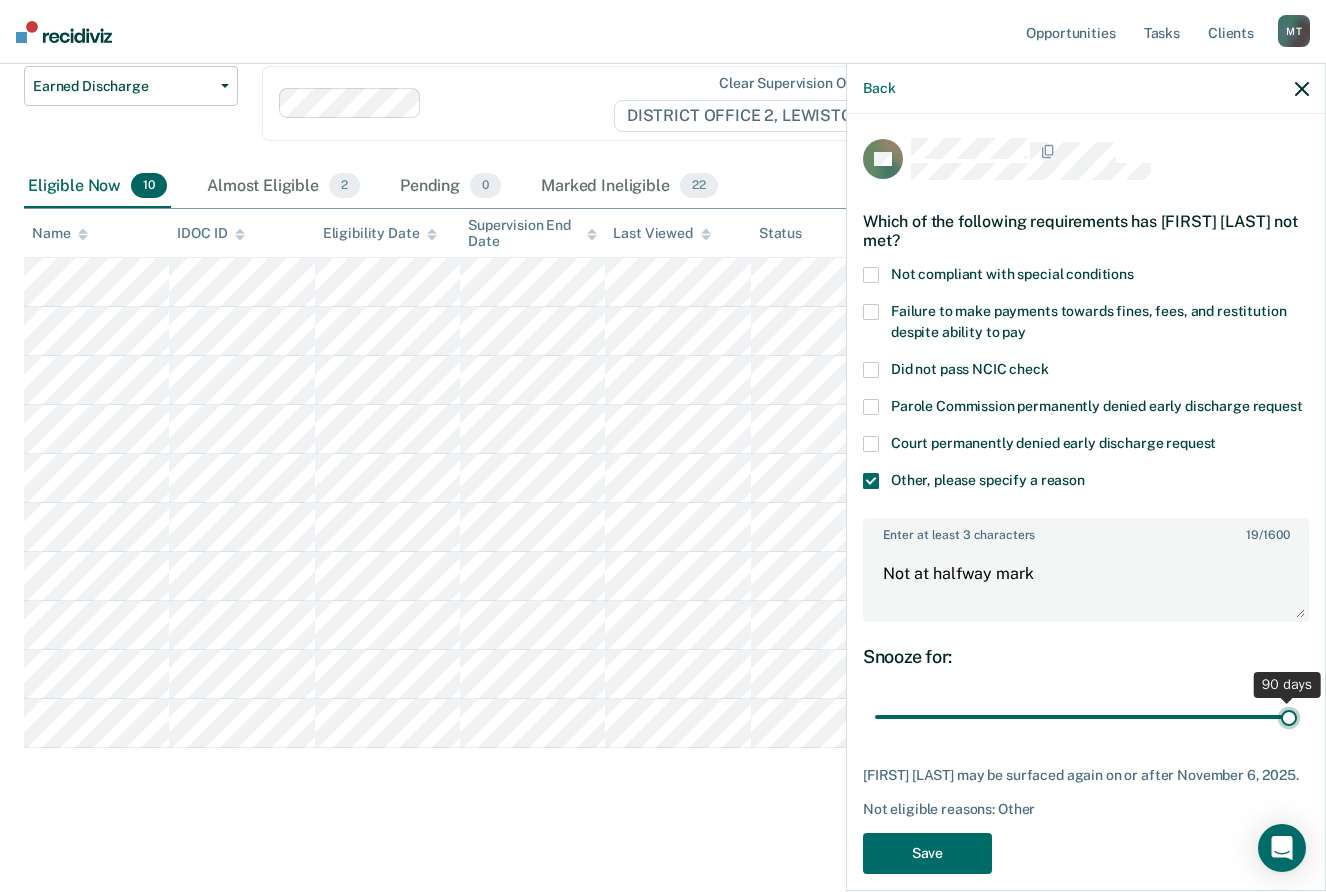 type on "90" 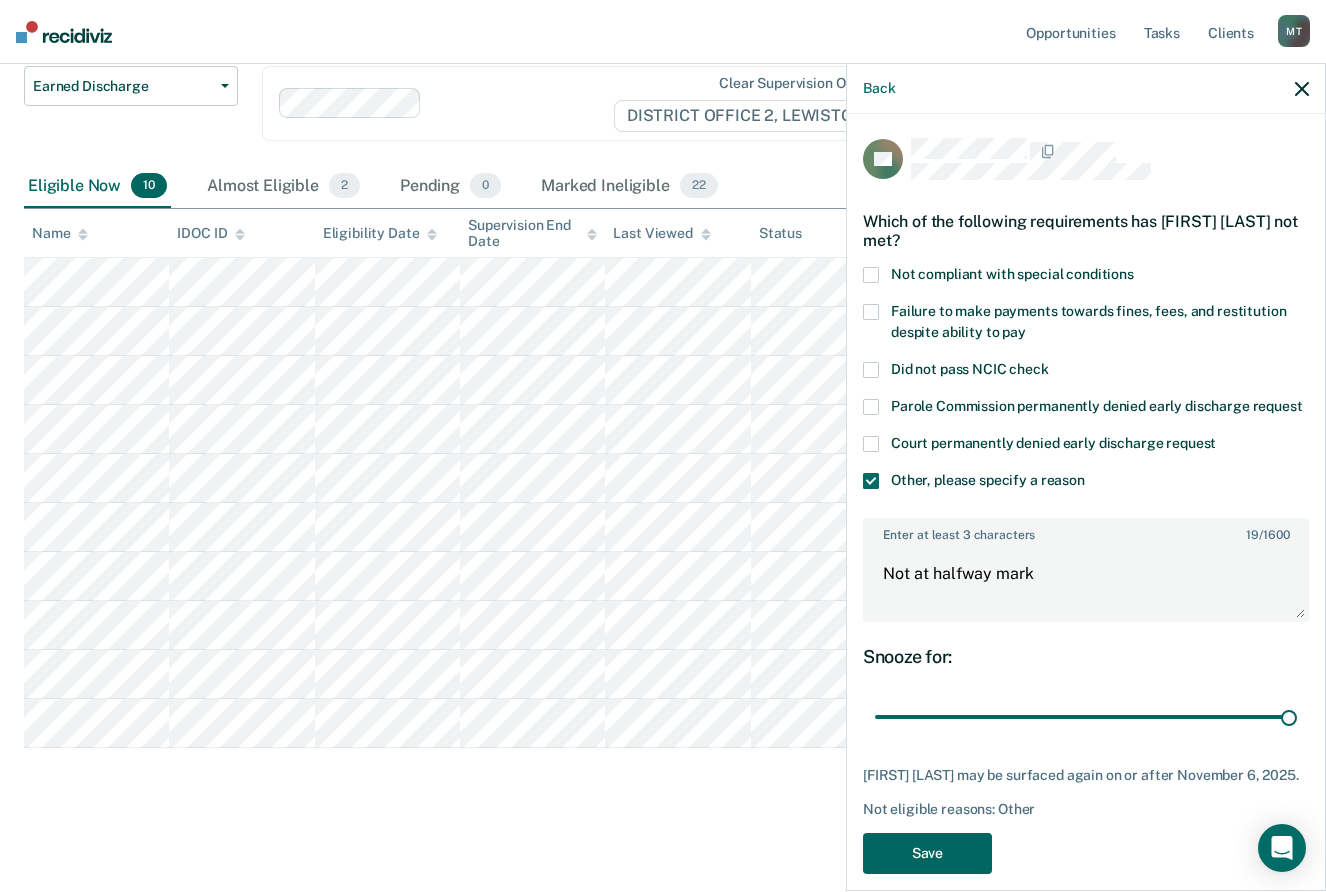 click on "Save" at bounding box center [927, 853] 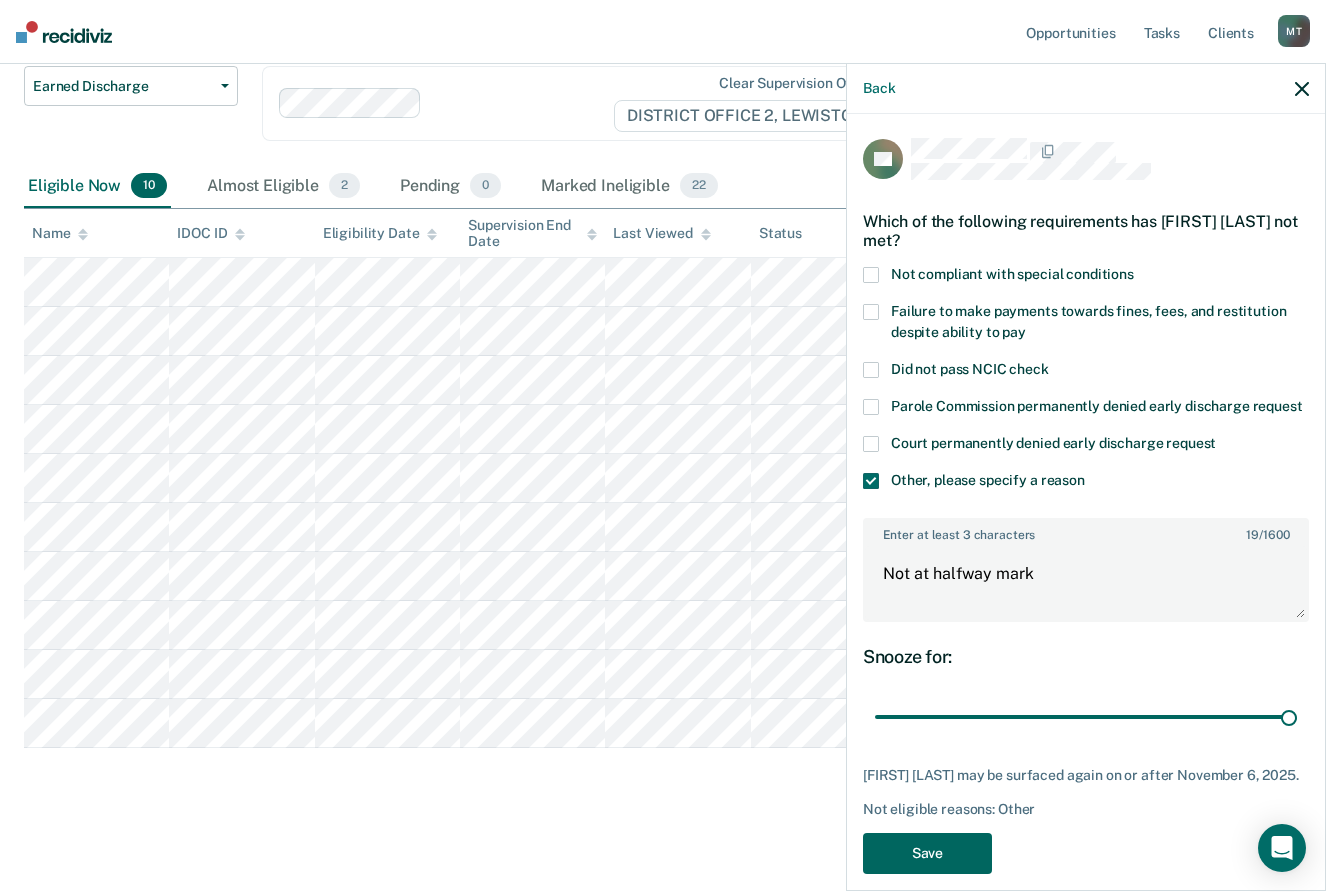 scroll, scrollTop: 151, scrollLeft: 0, axis: vertical 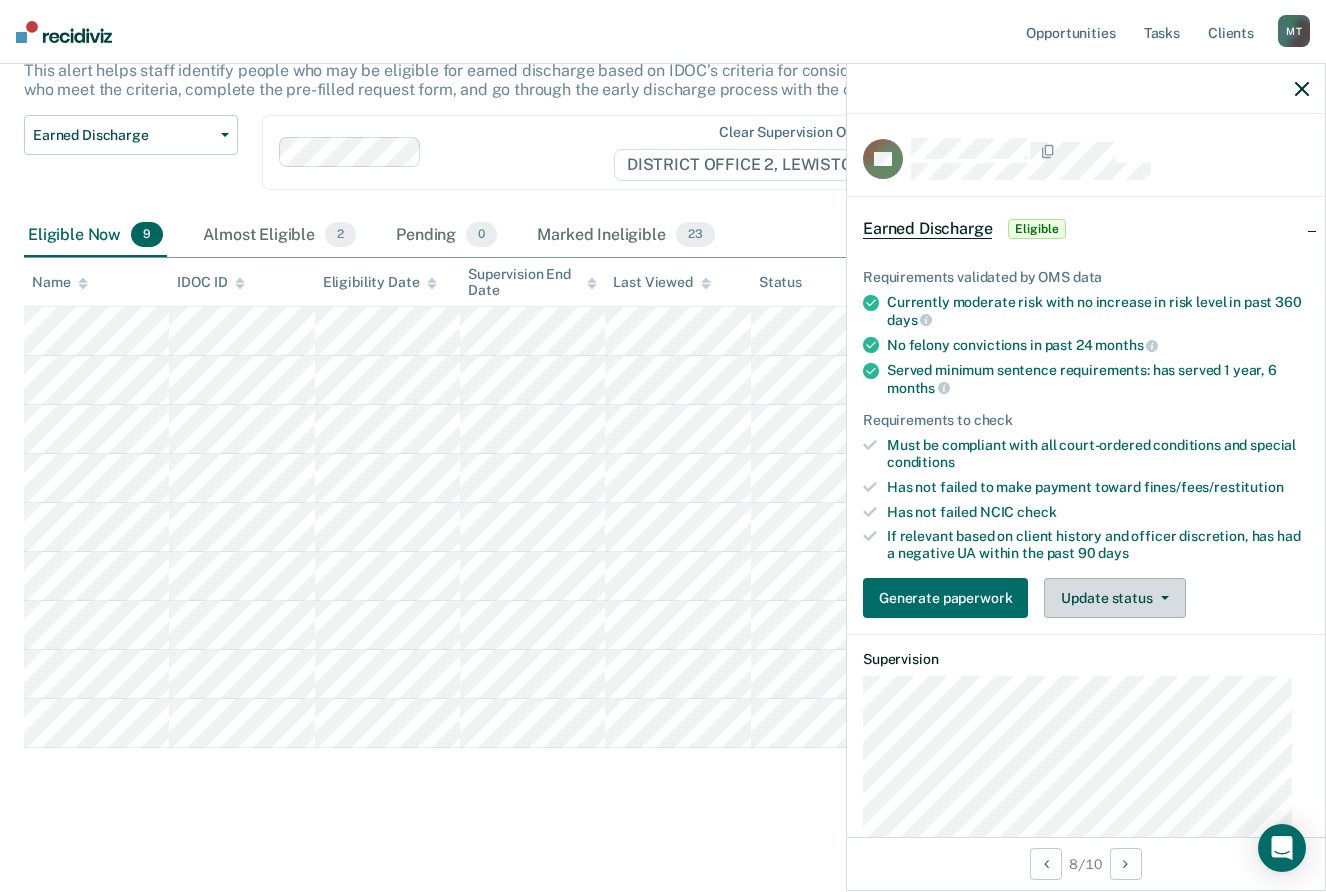 click on "Update status" at bounding box center (1114, 598) 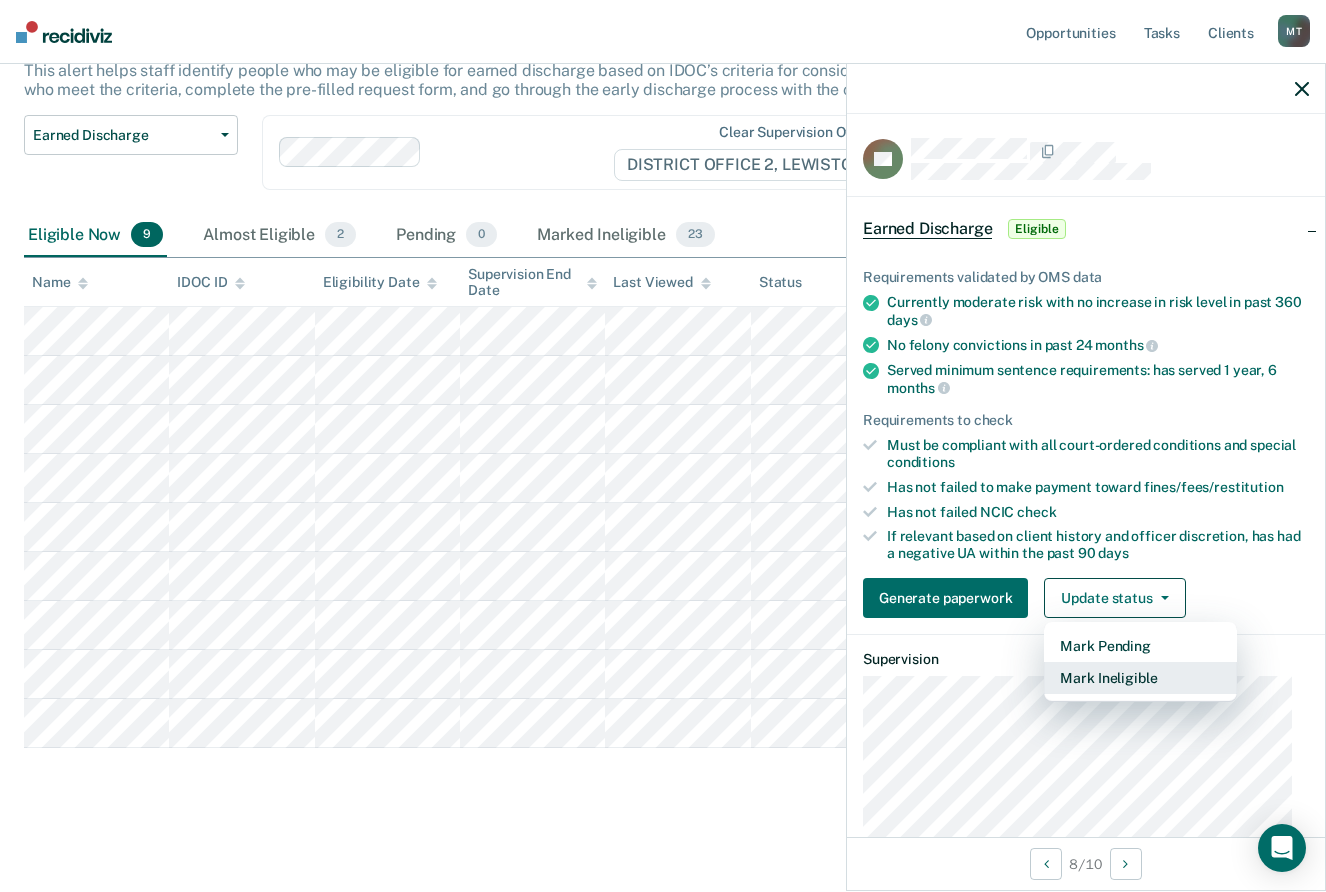 click on "Mark Ineligible" at bounding box center (1140, 678) 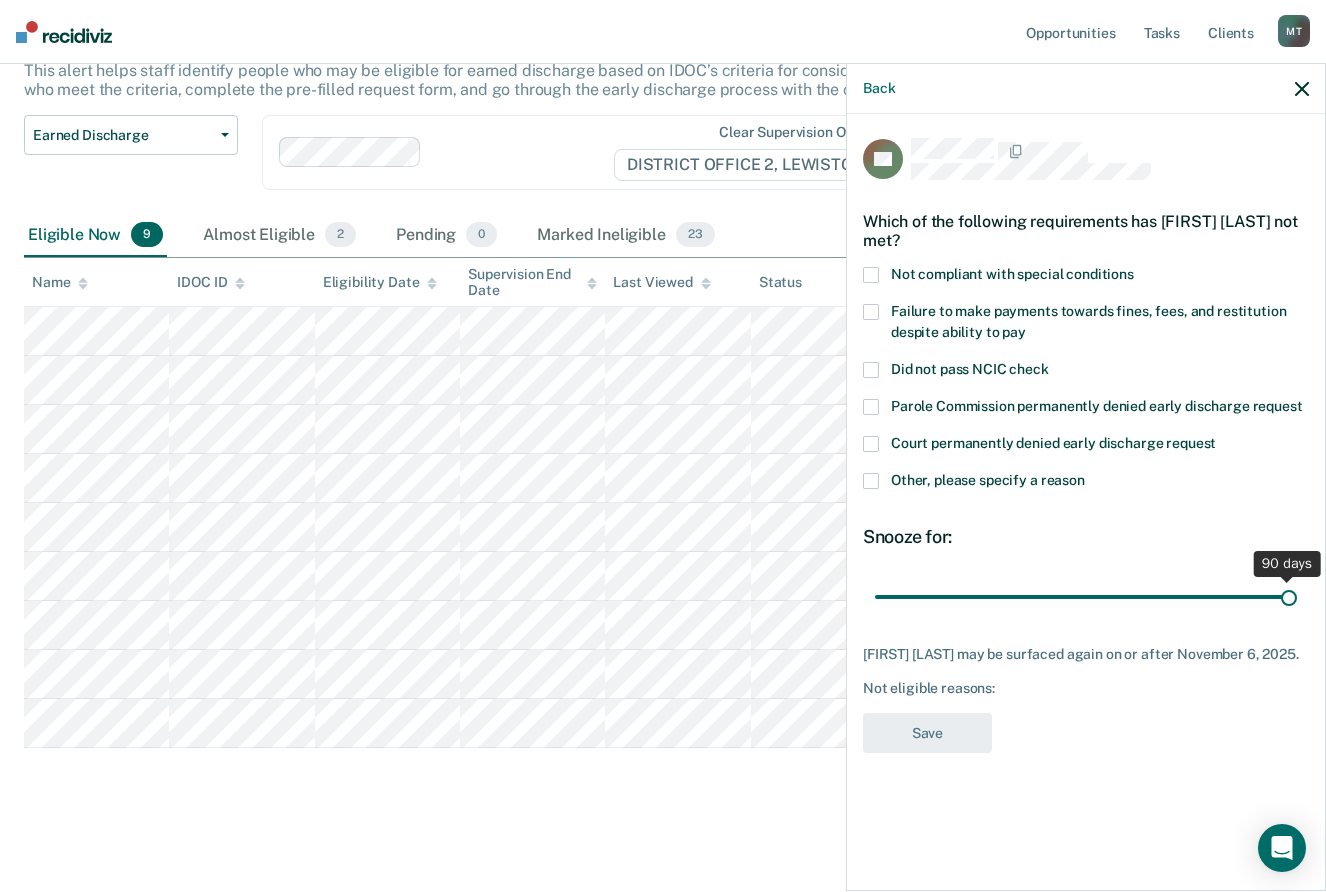 drag, startPoint x: 1015, startPoint y: 567, endPoint x: 1309, endPoint y: 529, distance: 296.44562 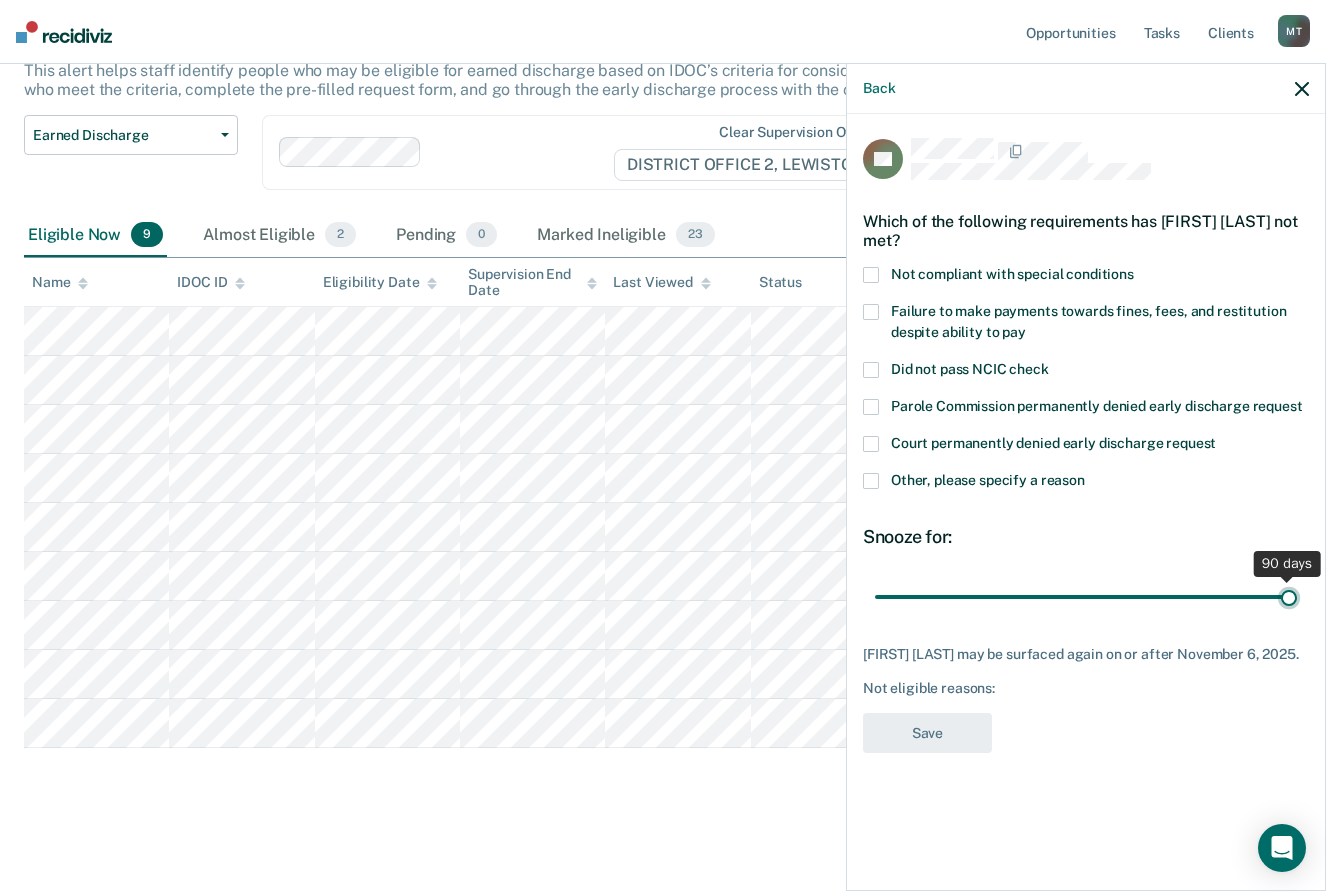 type on "90" 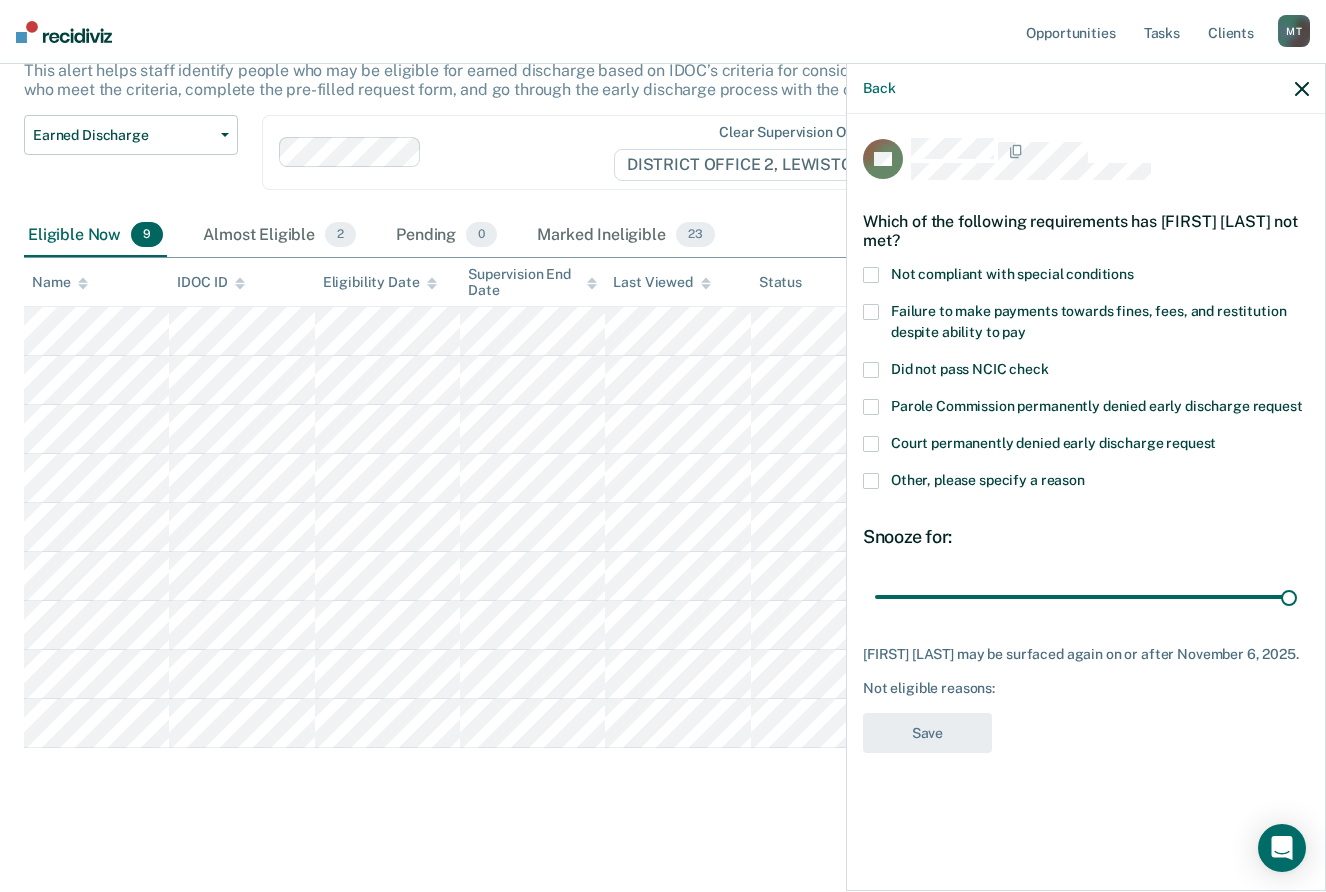 click at bounding box center (871, 481) 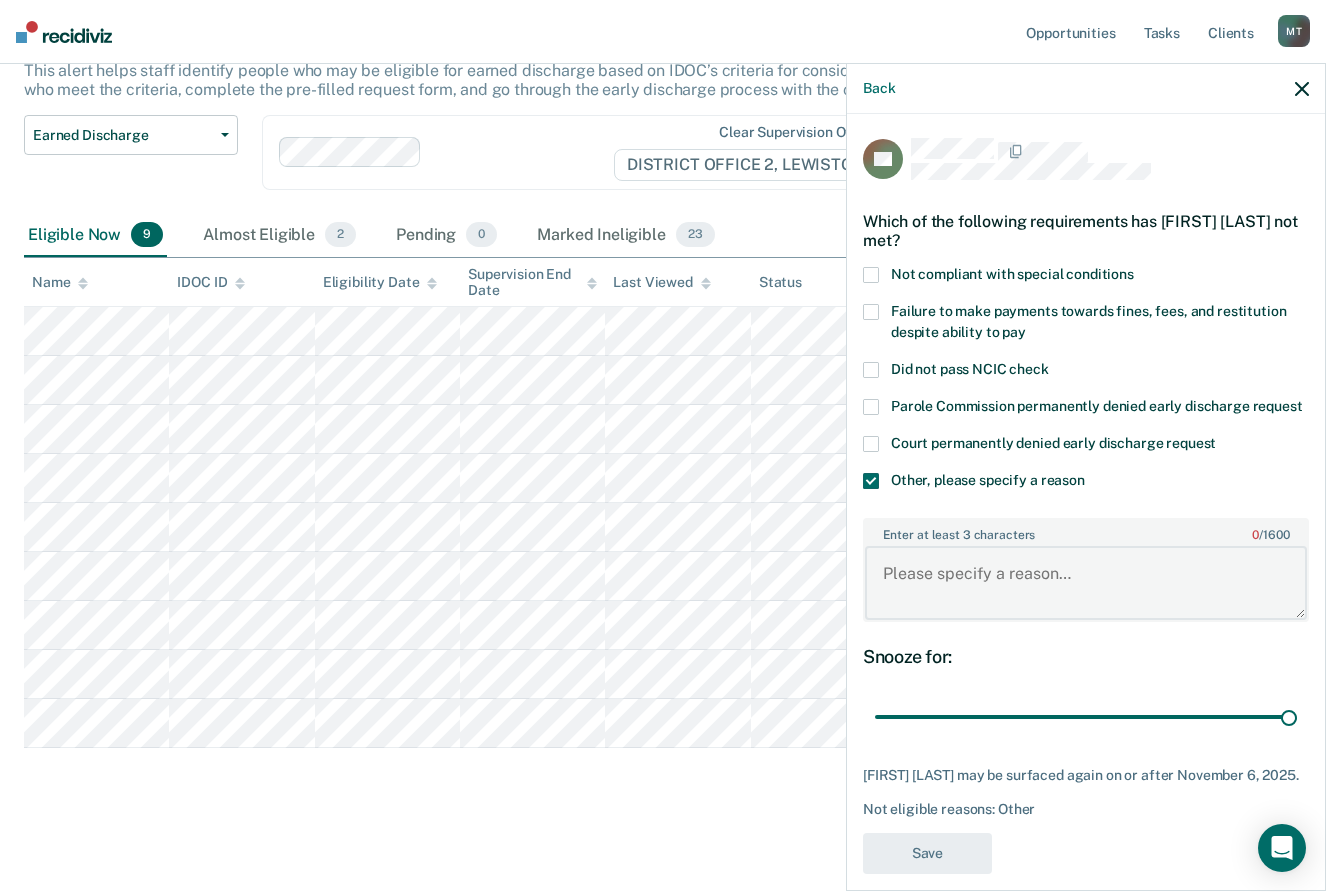 click on "Enter at least 3 characters 0  /  1600" at bounding box center (1086, 583) 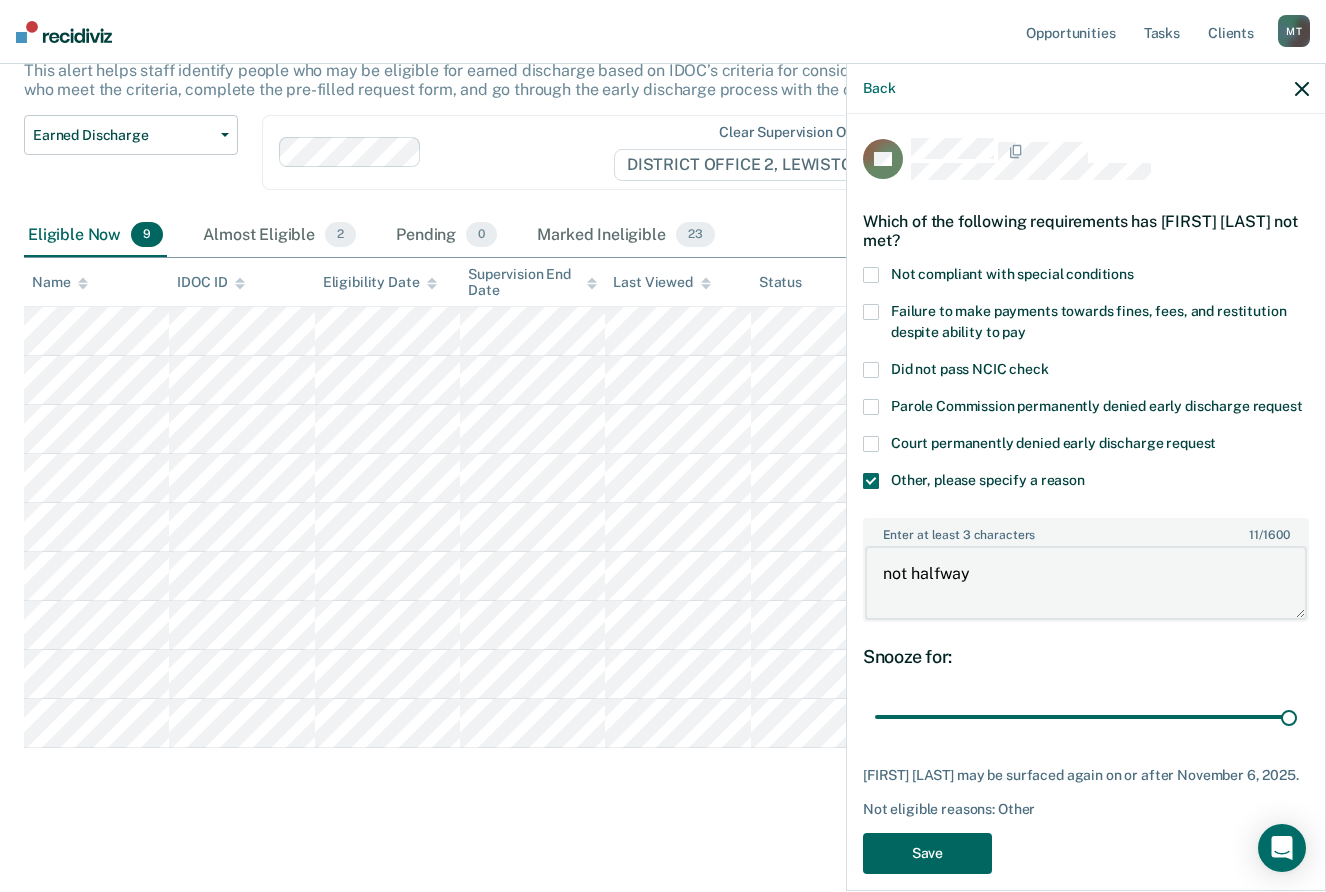 type on "not halfway" 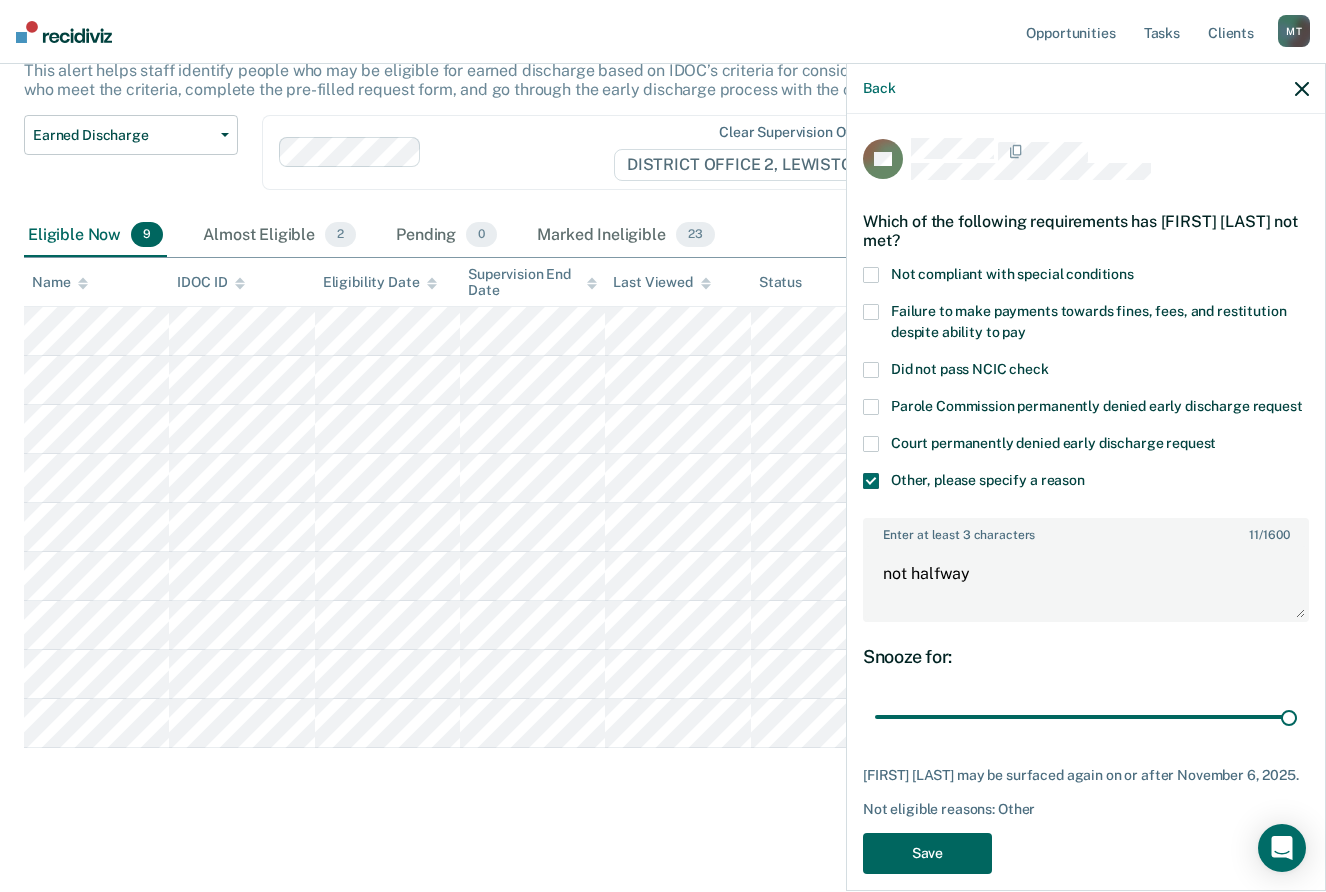 click on "Save" at bounding box center (927, 853) 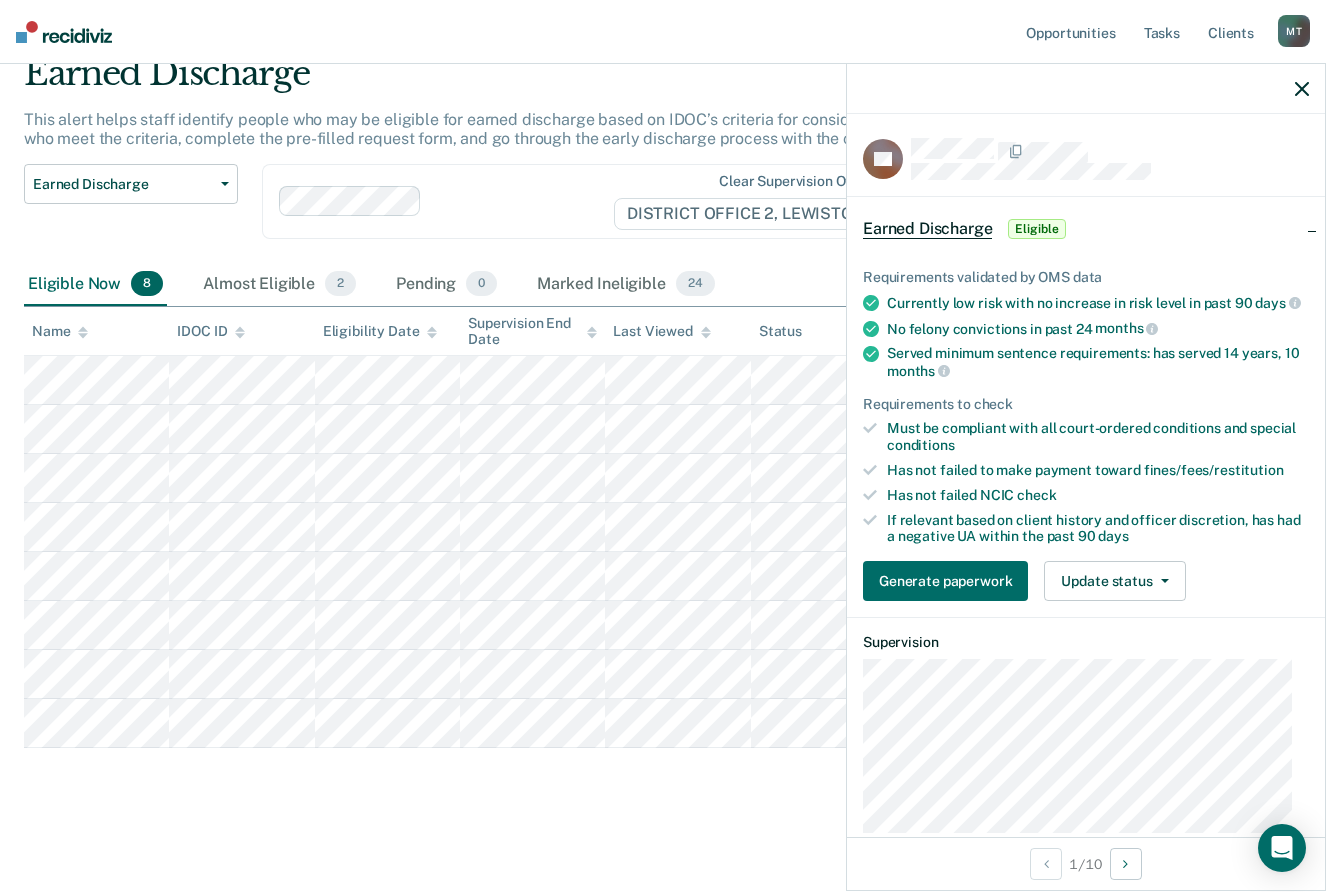 scroll, scrollTop: 0, scrollLeft: 0, axis: both 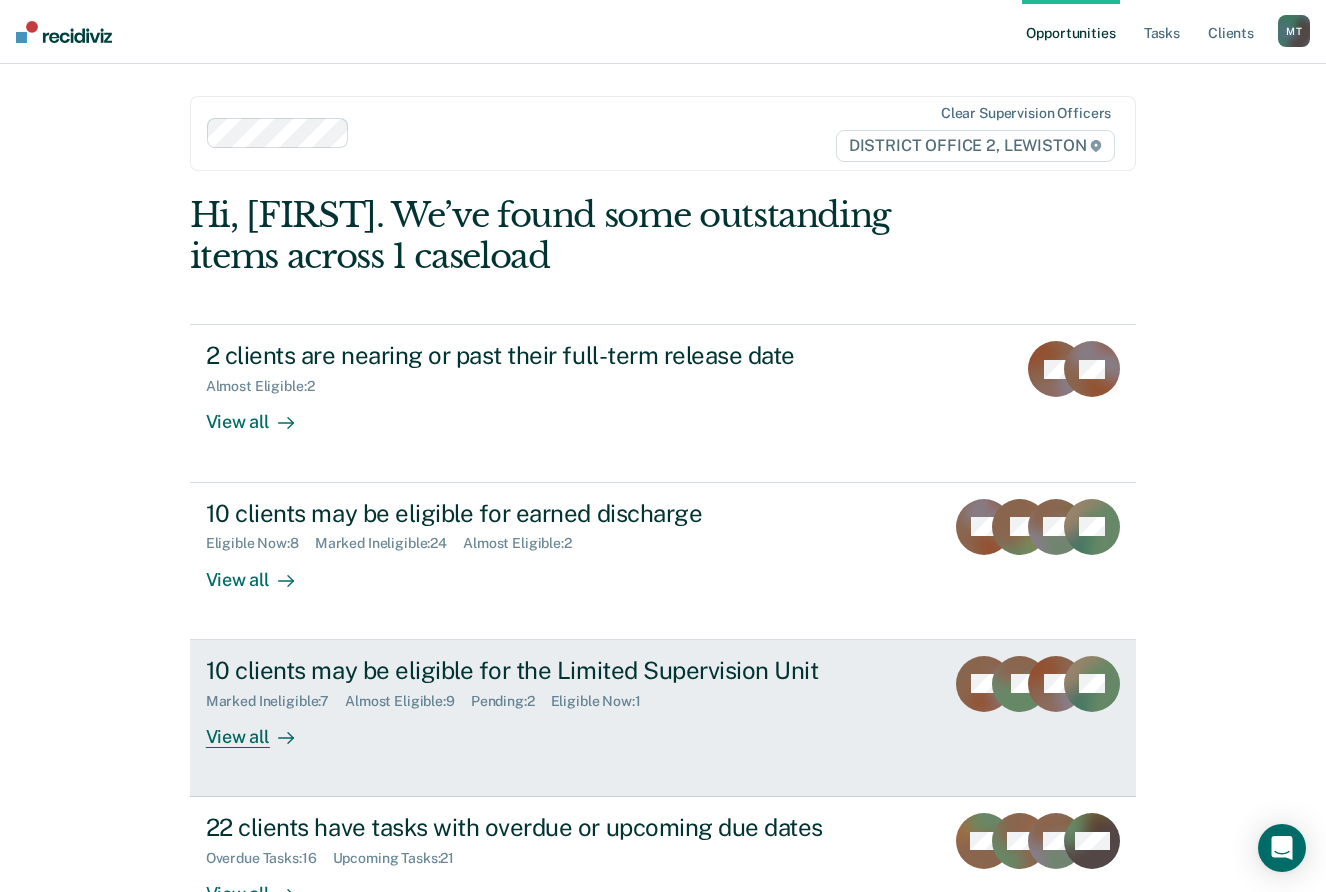 click 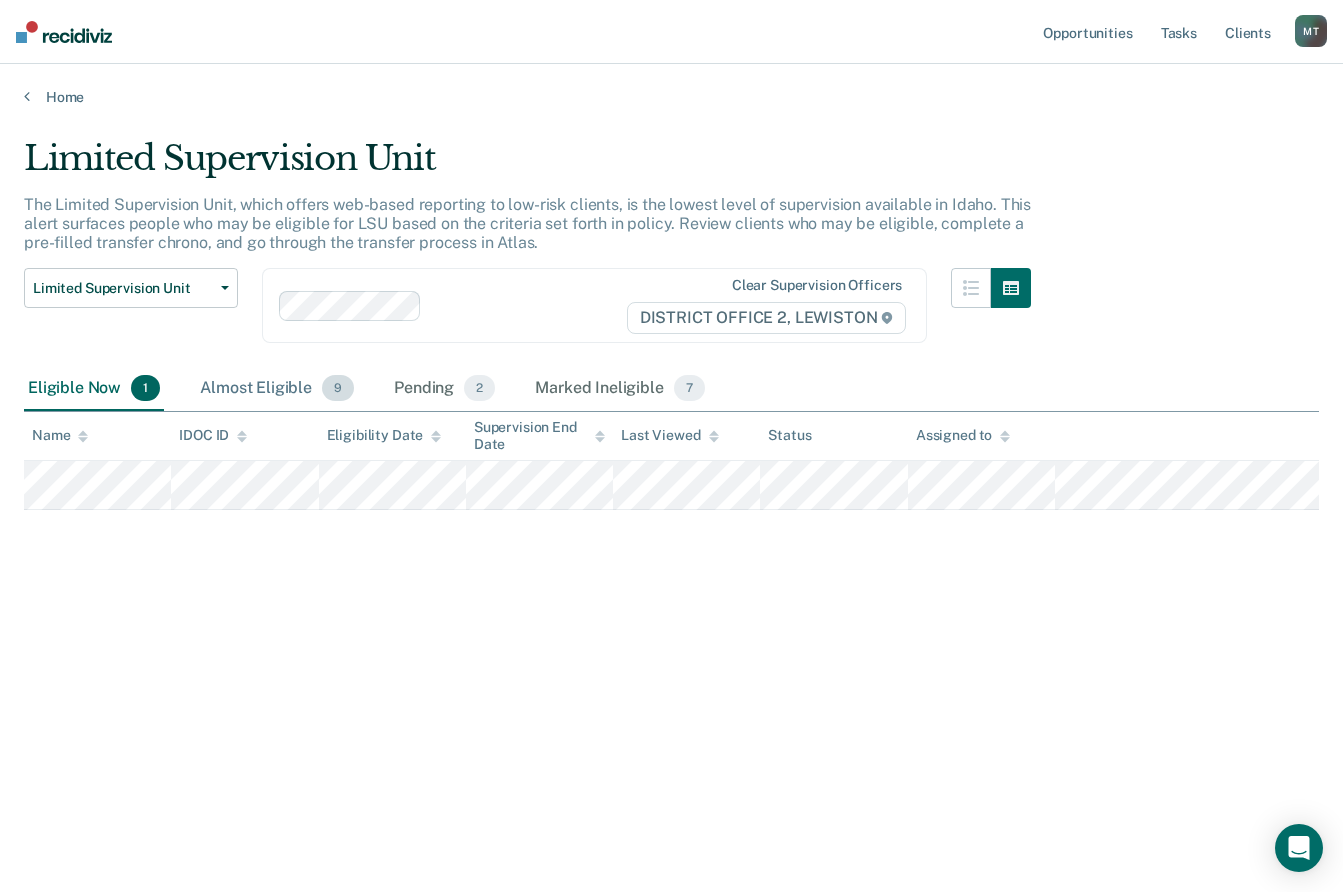 click on "Almost Eligible 9" at bounding box center (277, 389) 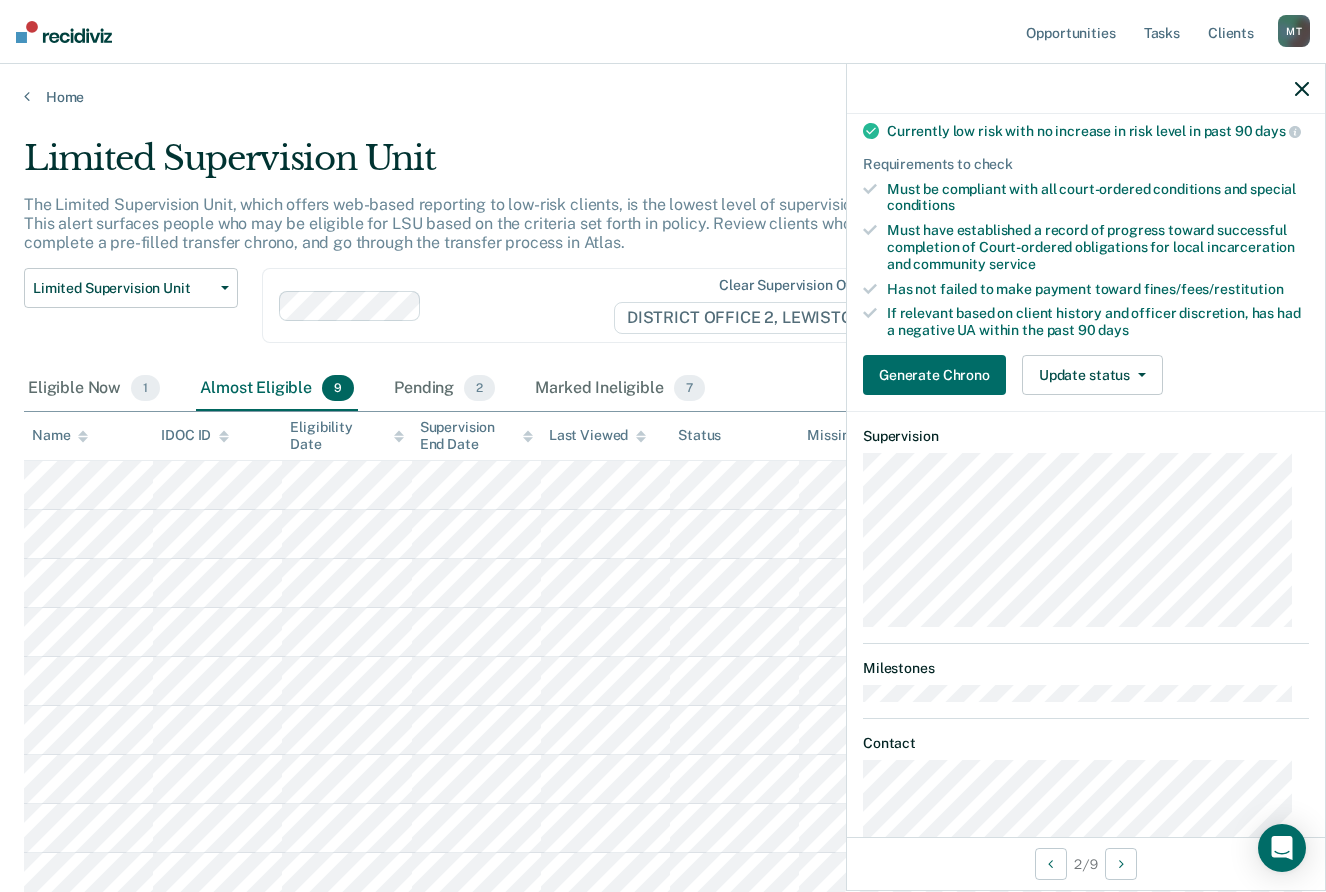 scroll, scrollTop: 400, scrollLeft: 0, axis: vertical 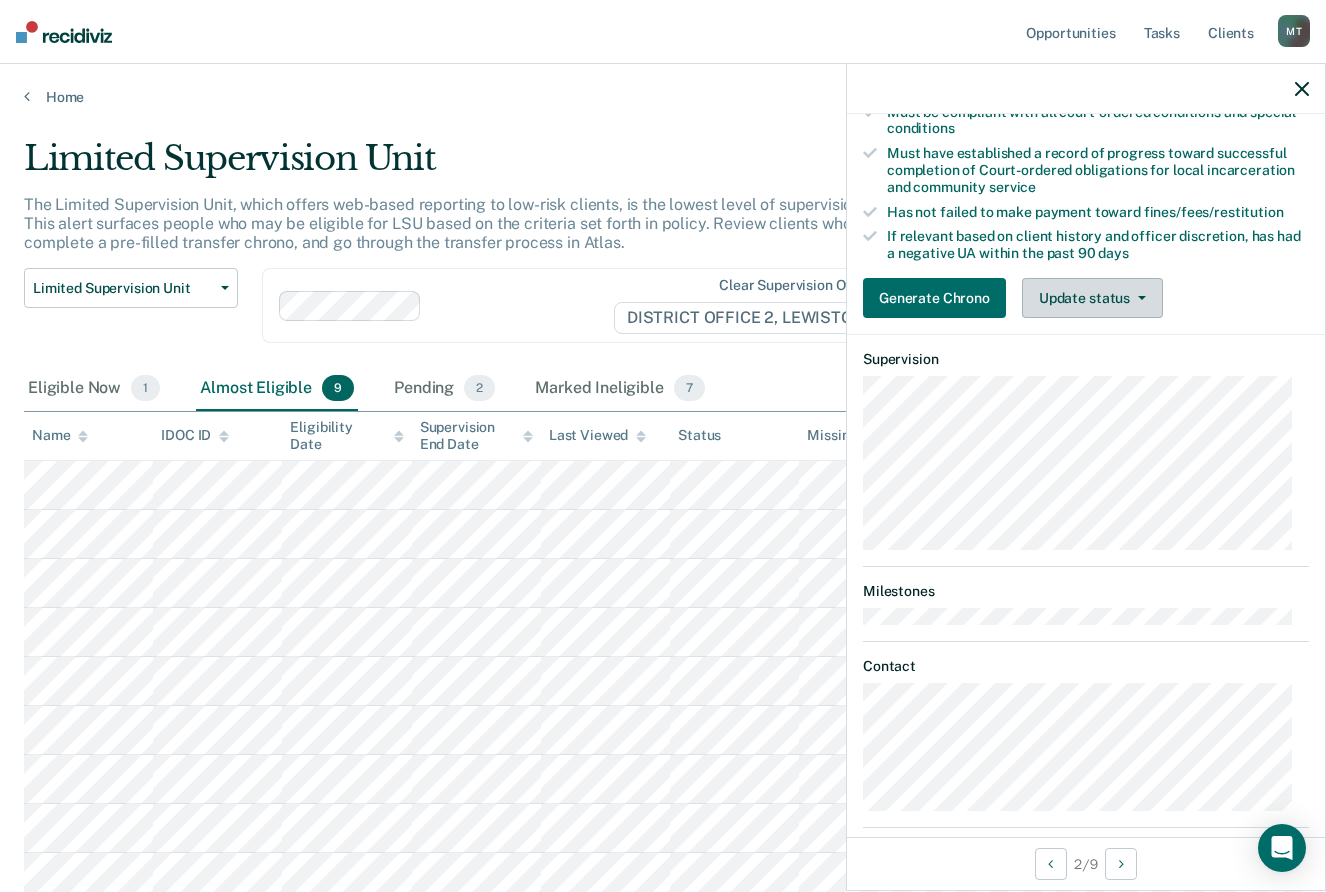 drag, startPoint x: 1004, startPoint y: 485, endPoint x: 1074, endPoint y: 318, distance: 181.07733 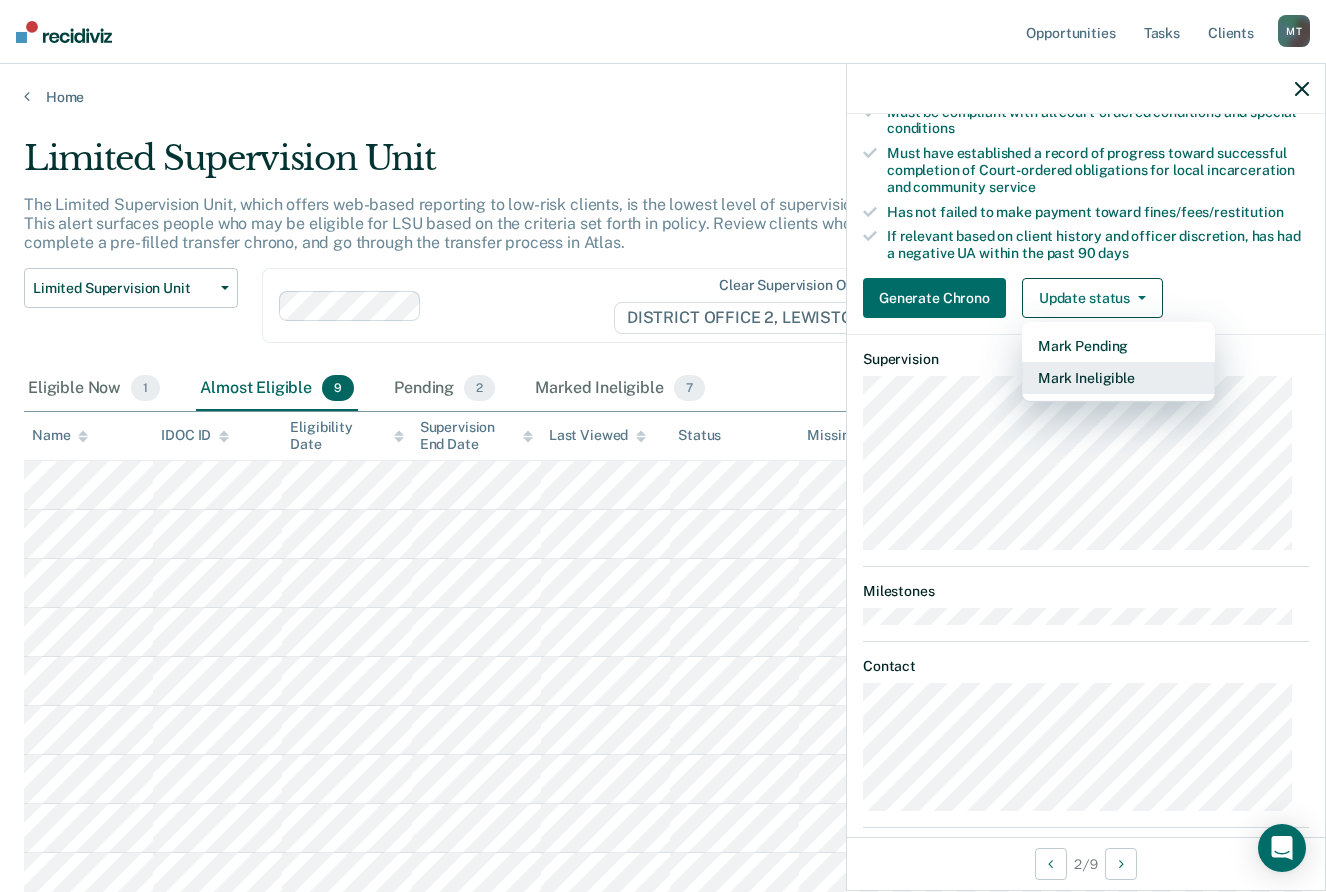 click on "Mark Ineligible" at bounding box center (1118, 378) 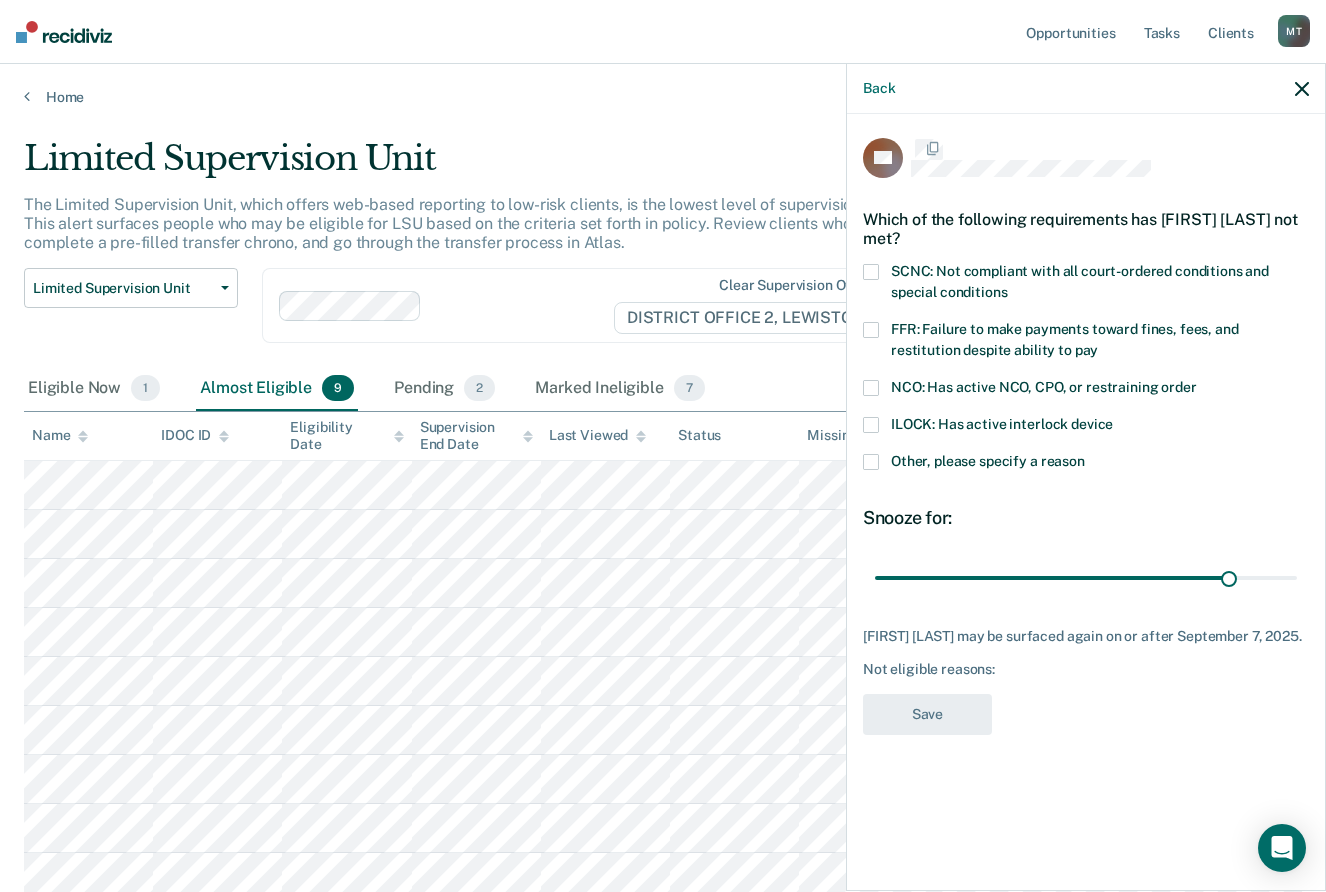 scroll, scrollTop: 0, scrollLeft: 0, axis: both 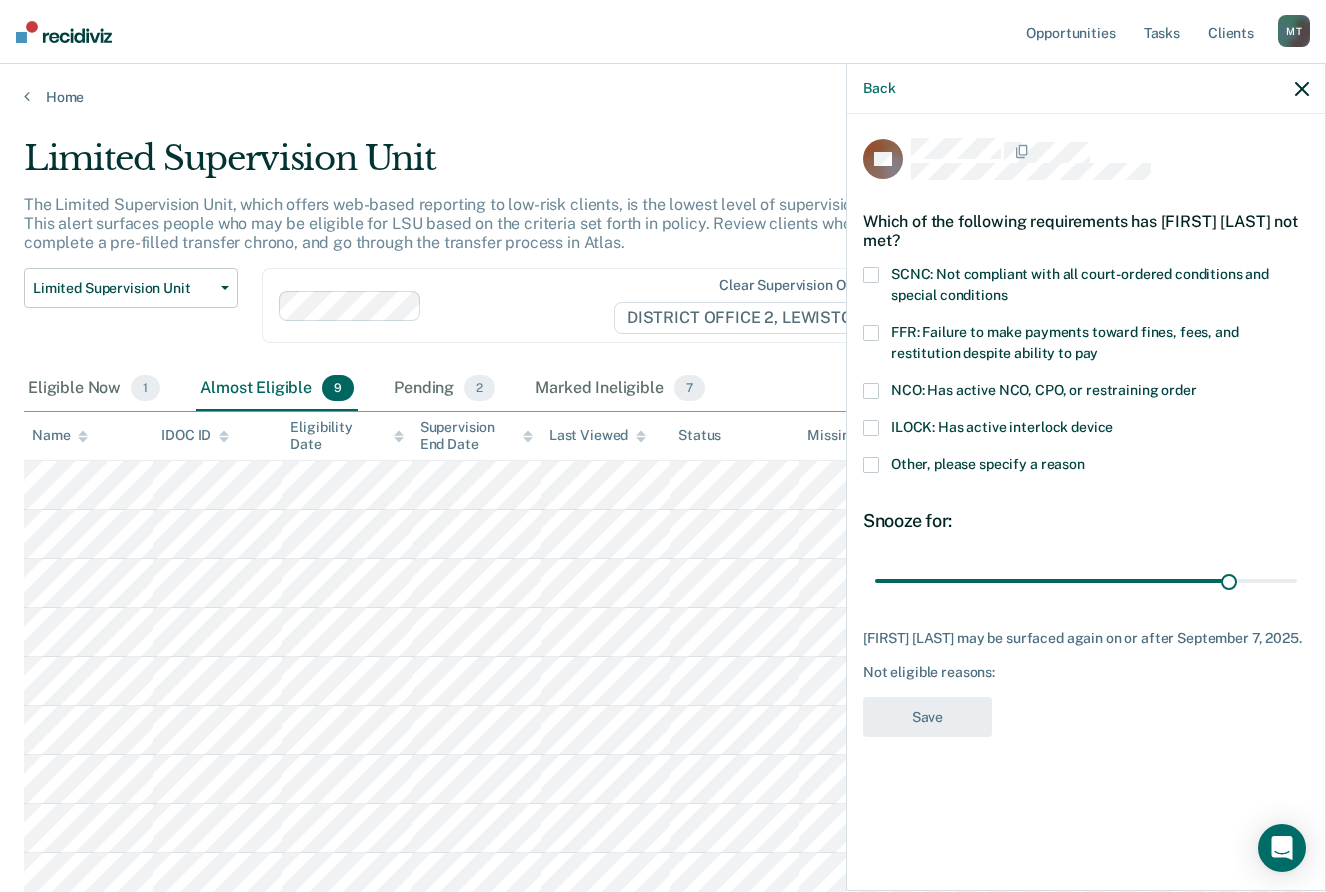 drag, startPoint x: 1051, startPoint y: 717, endPoint x: 1032, endPoint y: 728, distance: 21.954498 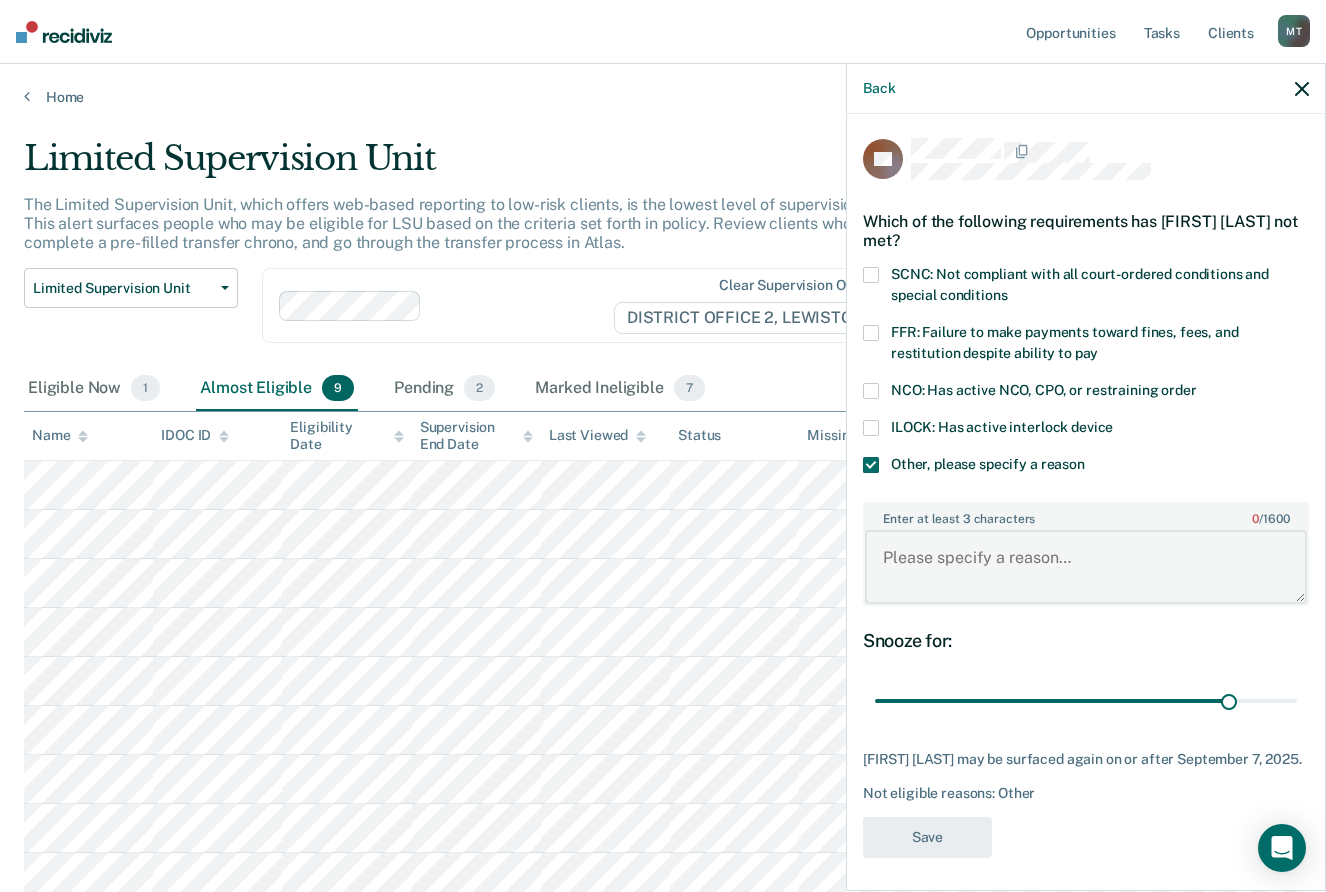 click on "Enter at least 3 characters 0  /  1600" at bounding box center (1086, 567) 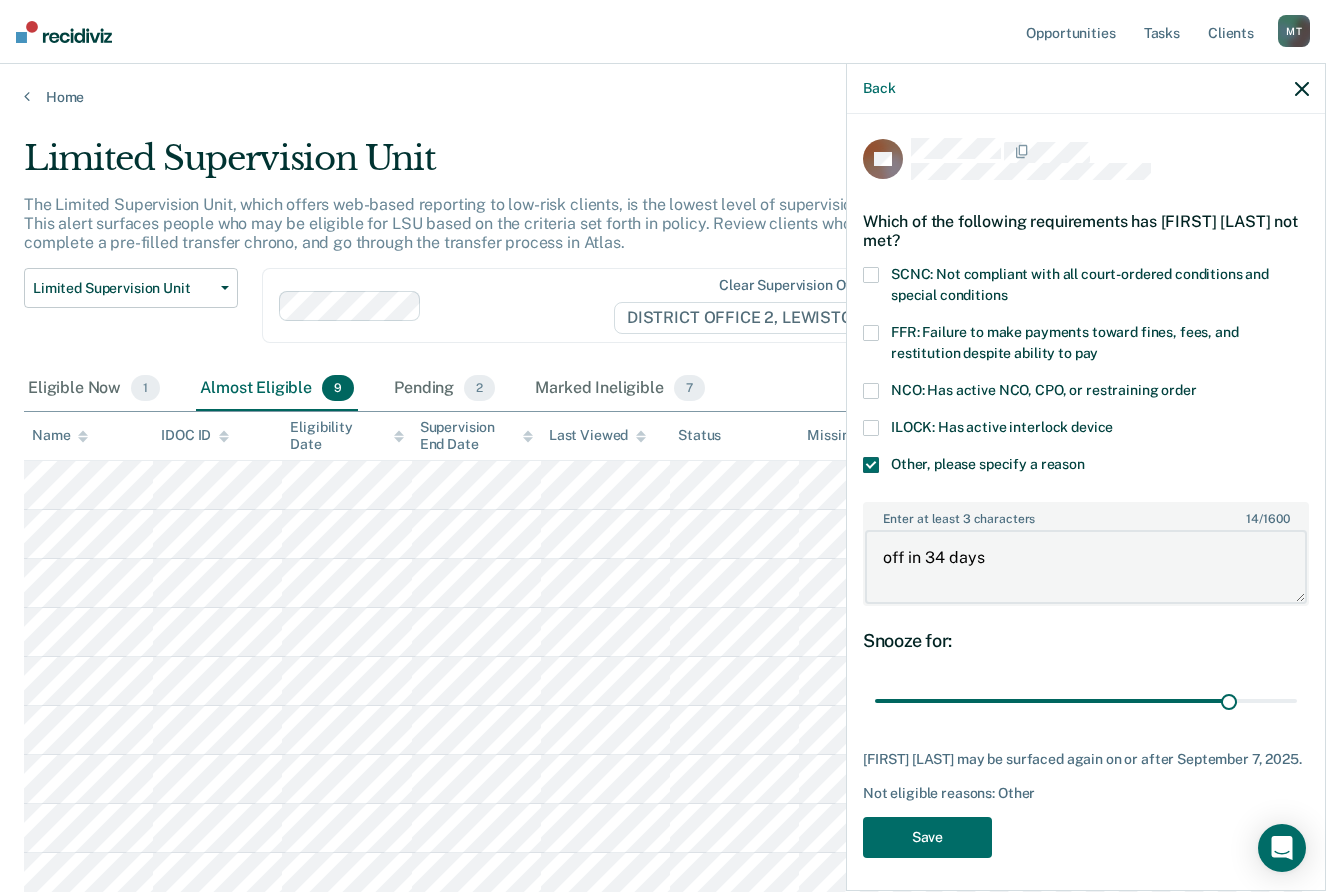 drag, startPoint x: 942, startPoint y: 560, endPoint x: 935, endPoint y: 552, distance: 10.630146 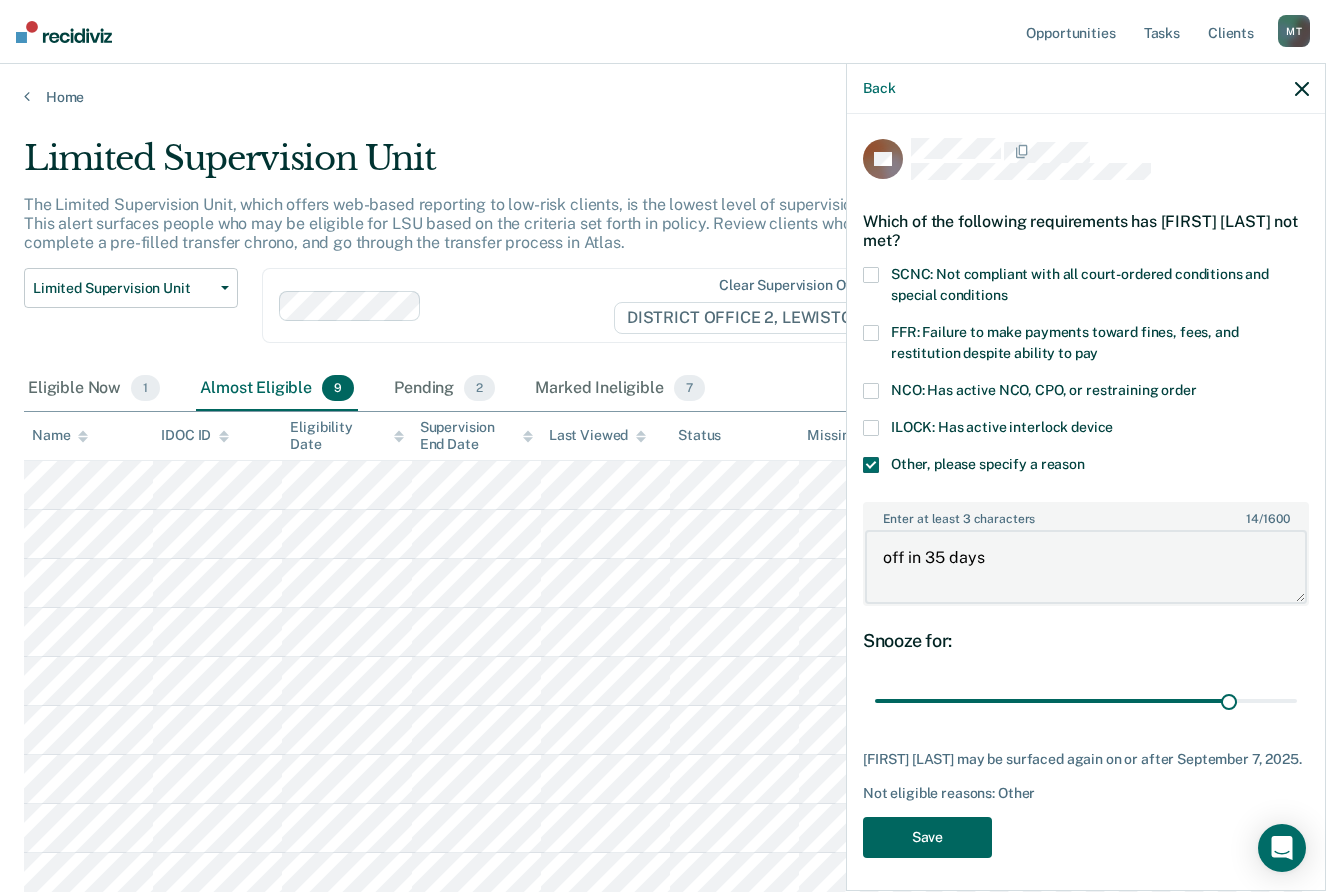 type on "off in 35 days" 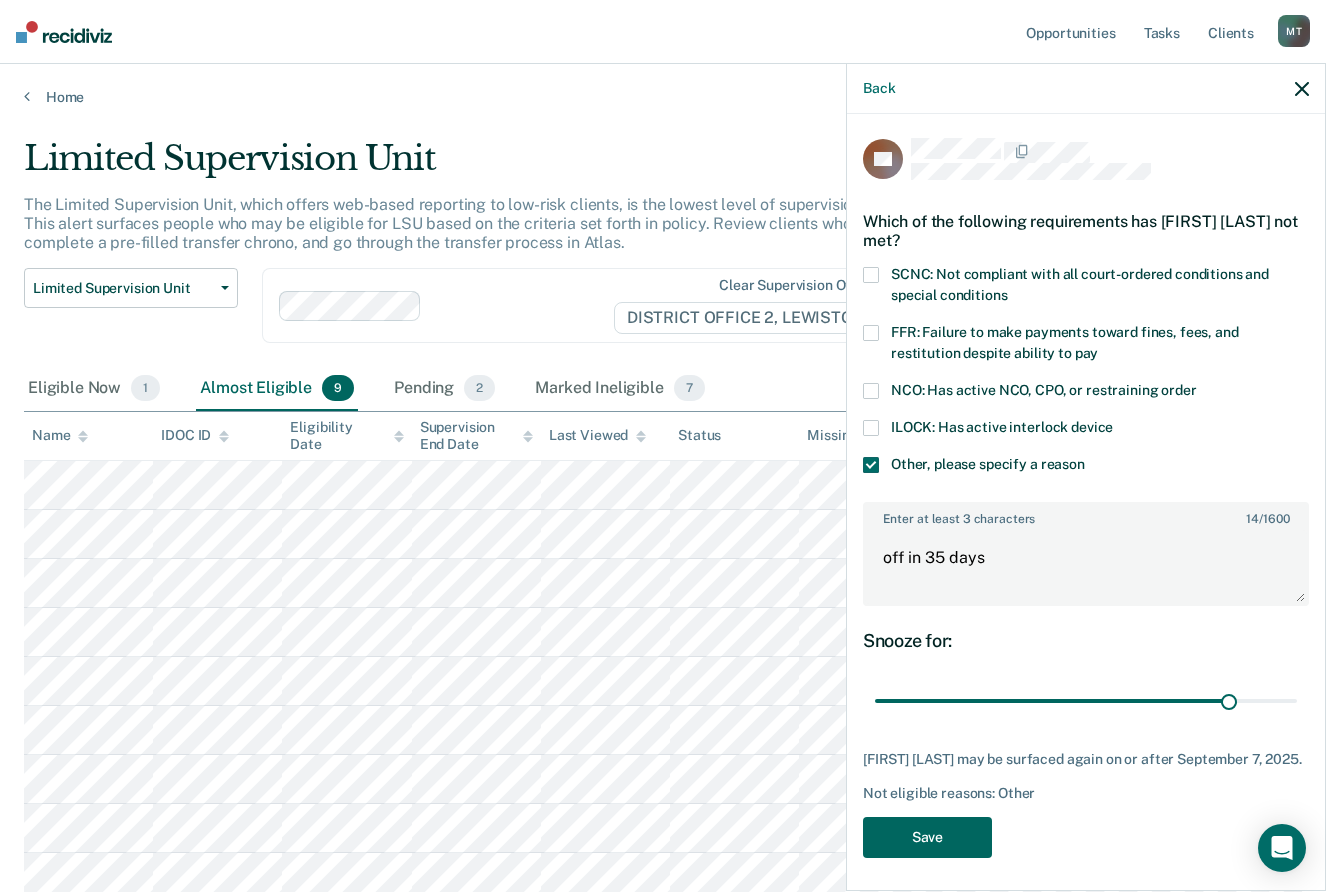 click on "Save" at bounding box center (927, 837) 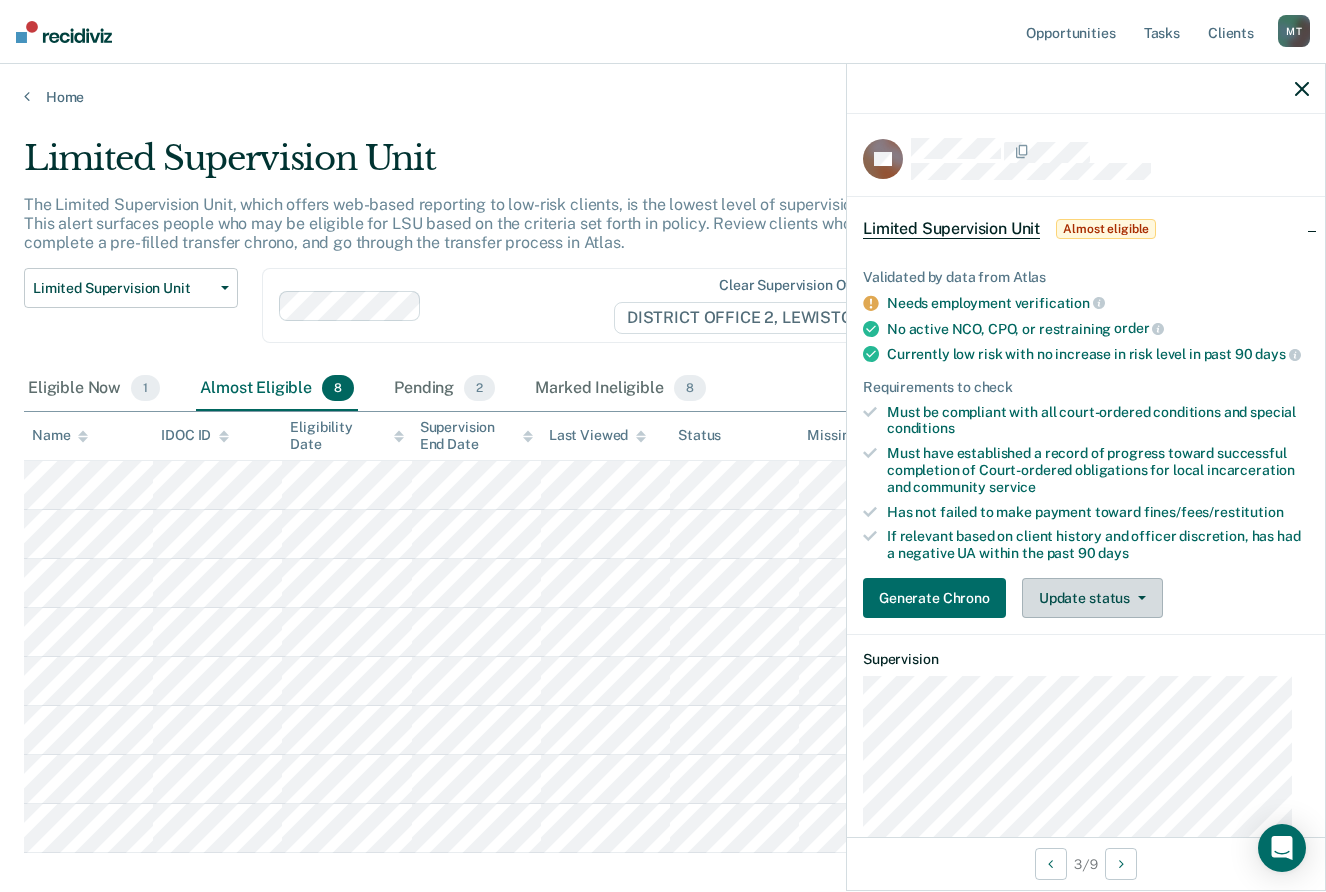 click on "Update status" at bounding box center [1092, 598] 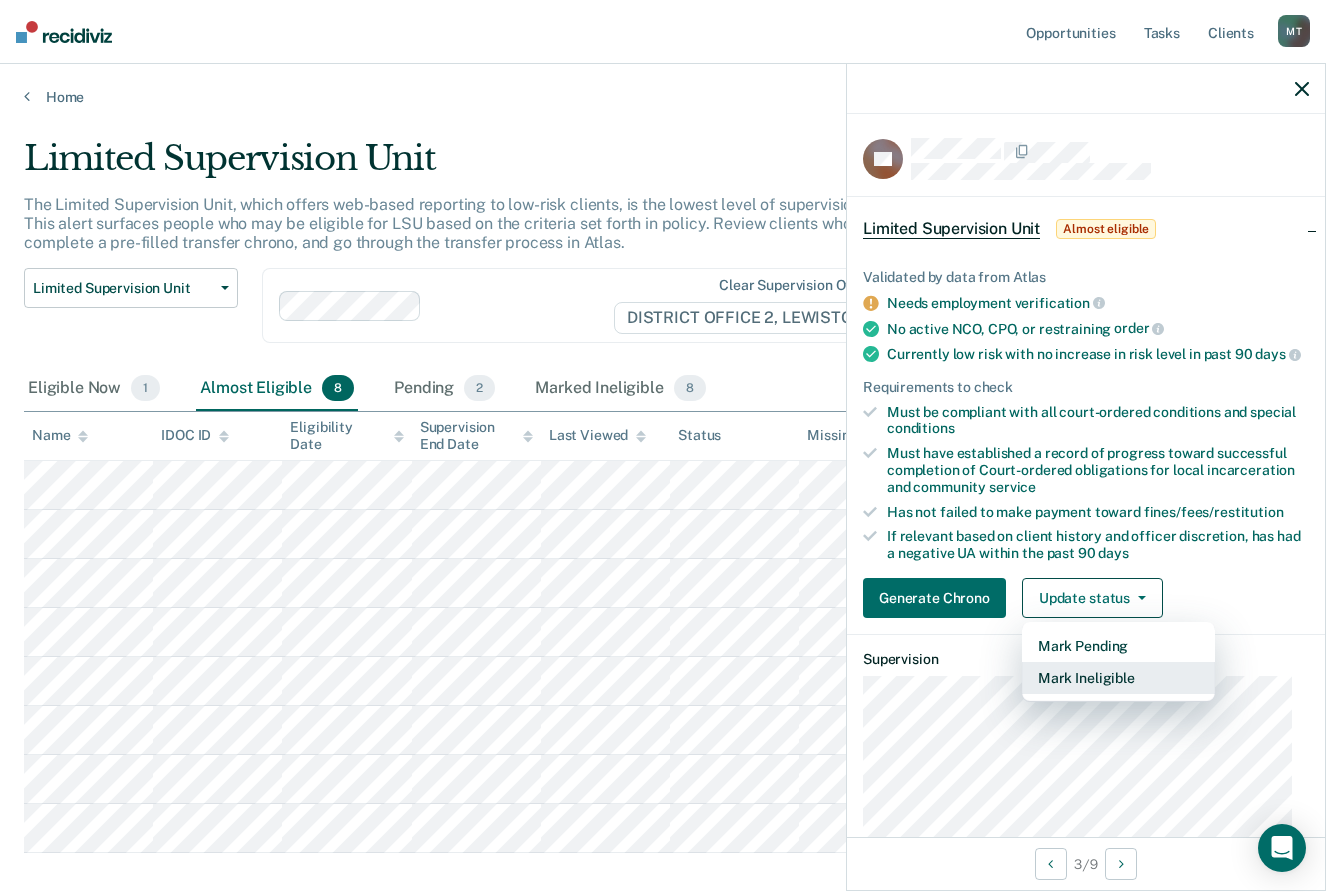 click on "Mark Ineligible" at bounding box center (1118, 678) 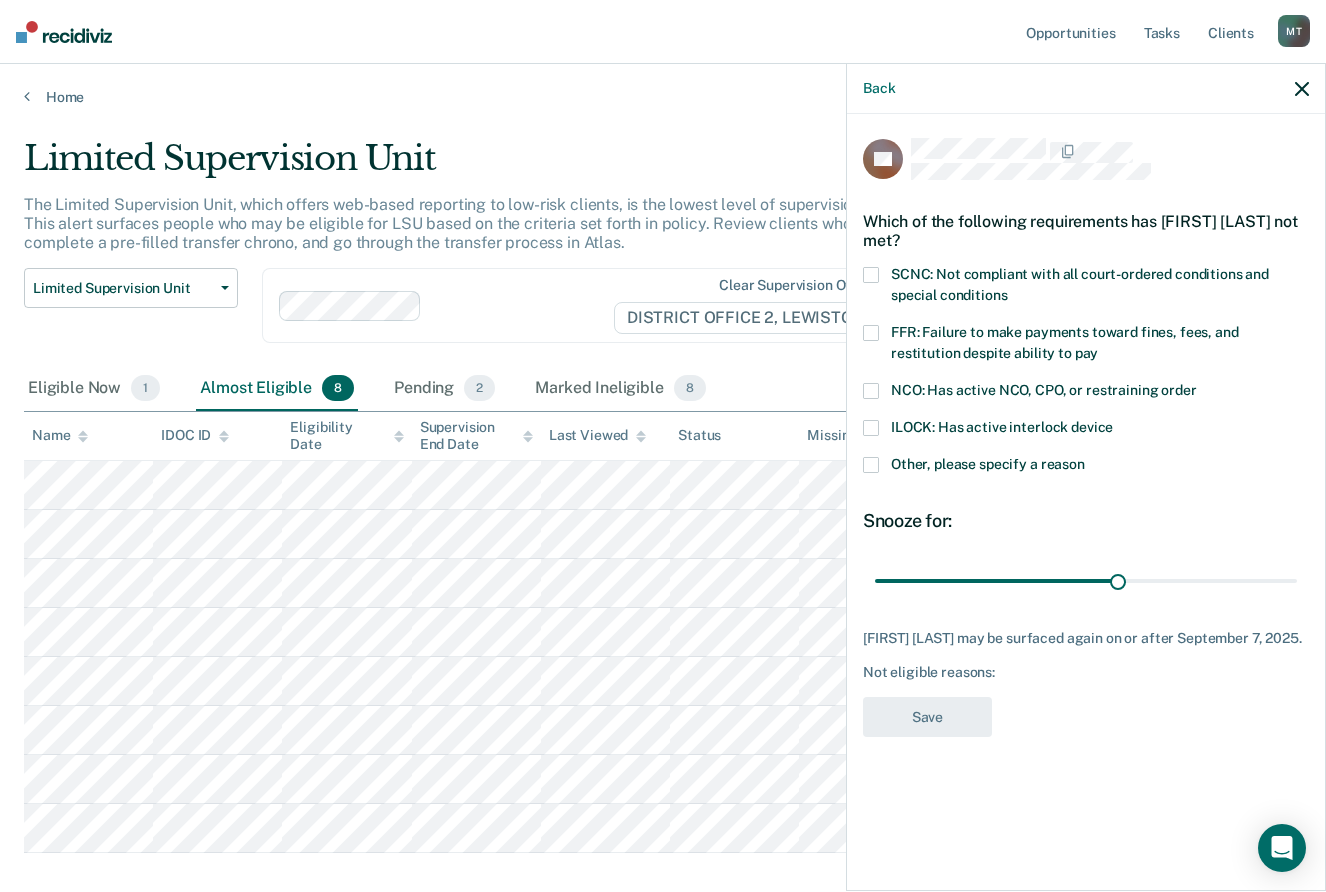 click at bounding box center [871, 465] 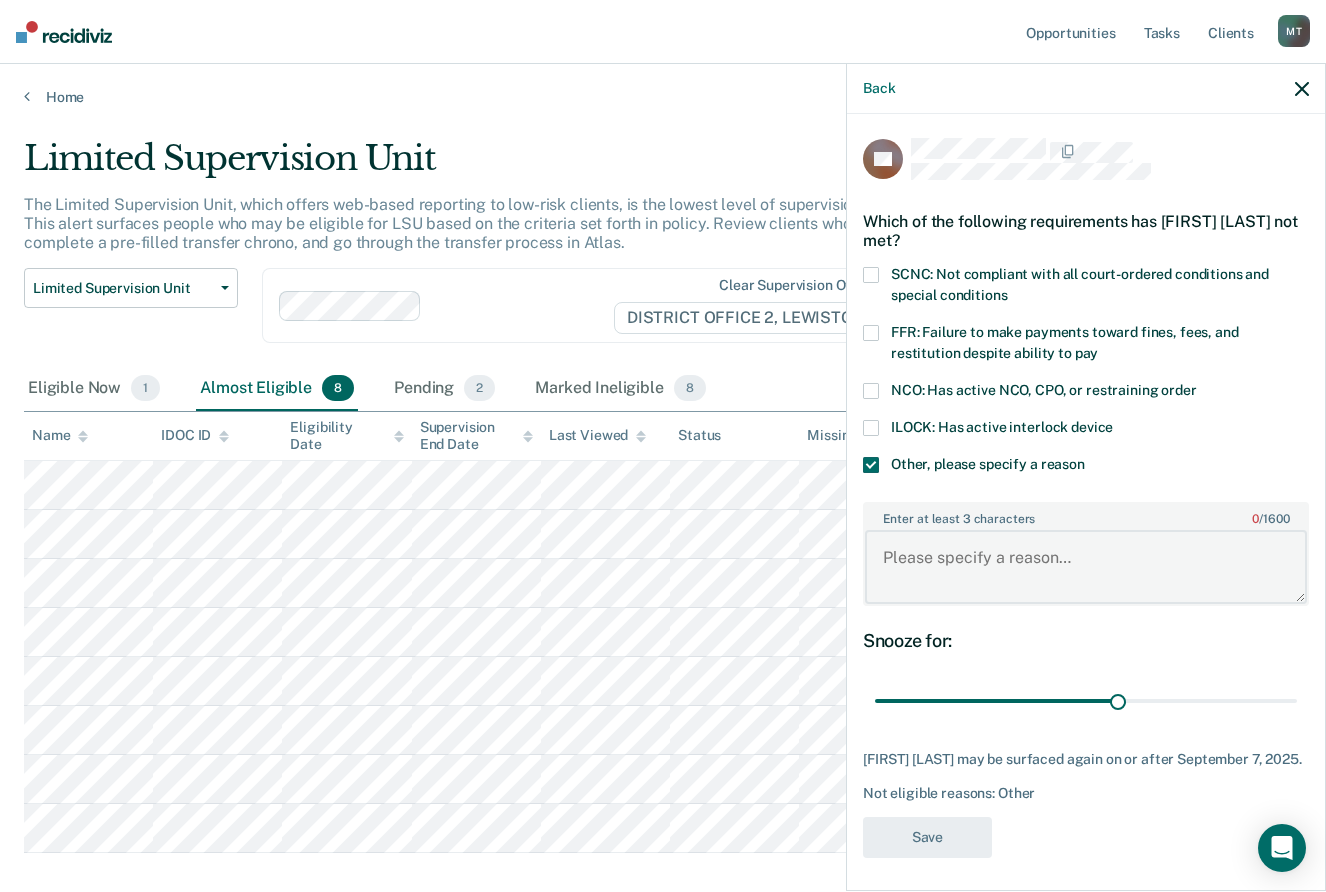 click on "Enter at least 3 characters 0  /  1600" at bounding box center (1086, 567) 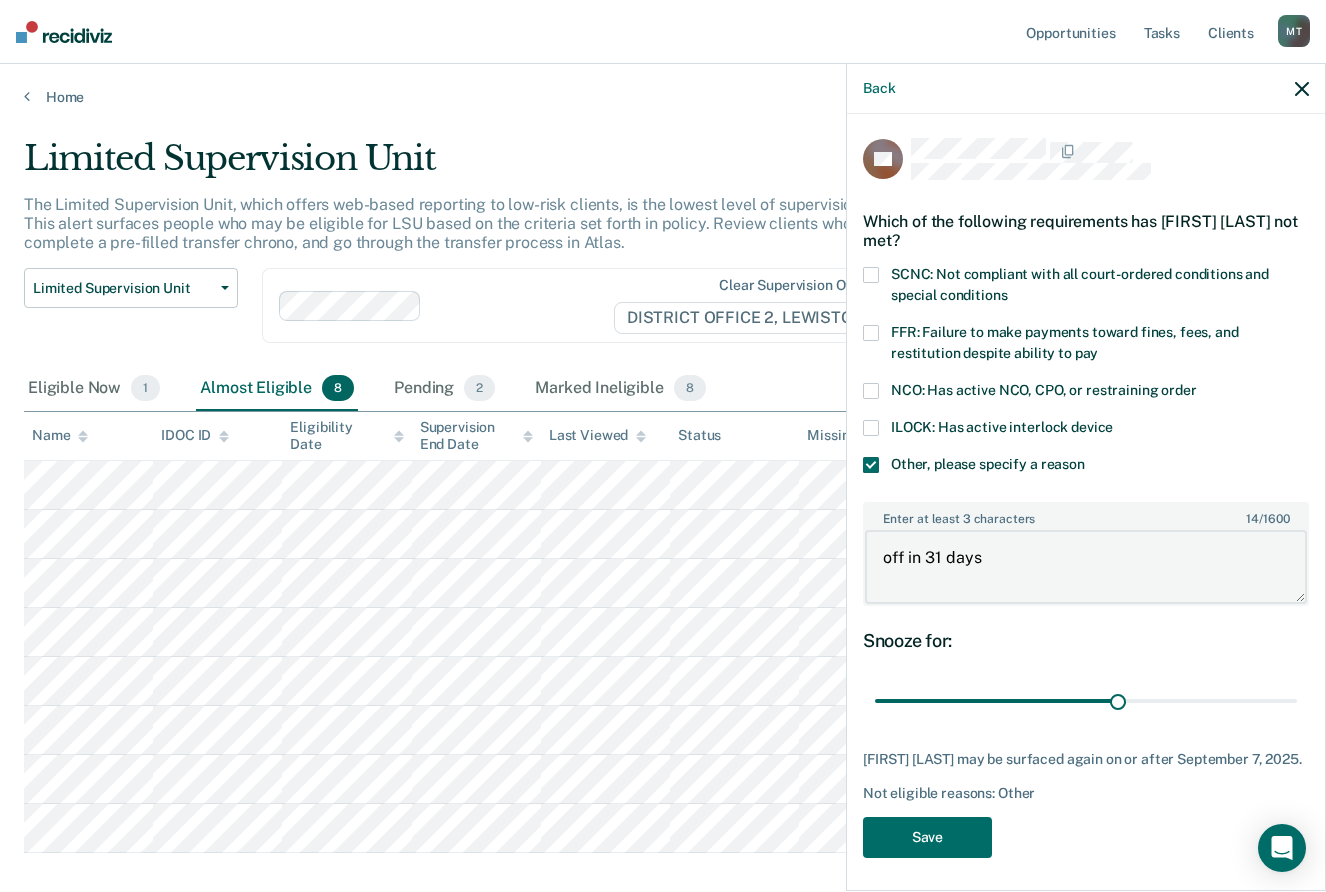 click on "off in 31 days" at bounding box center (1086, 567) 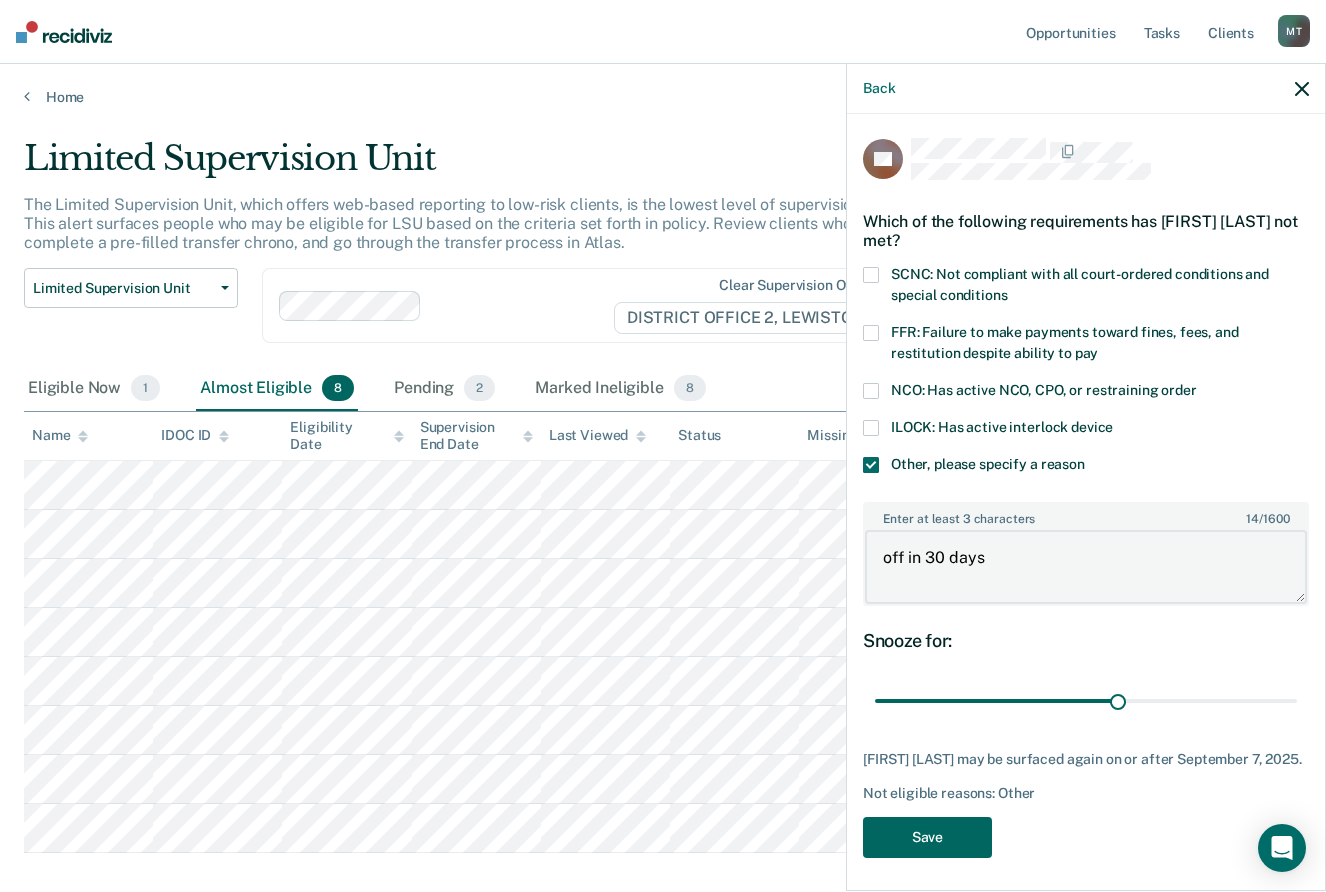 type on "off in 30 days" 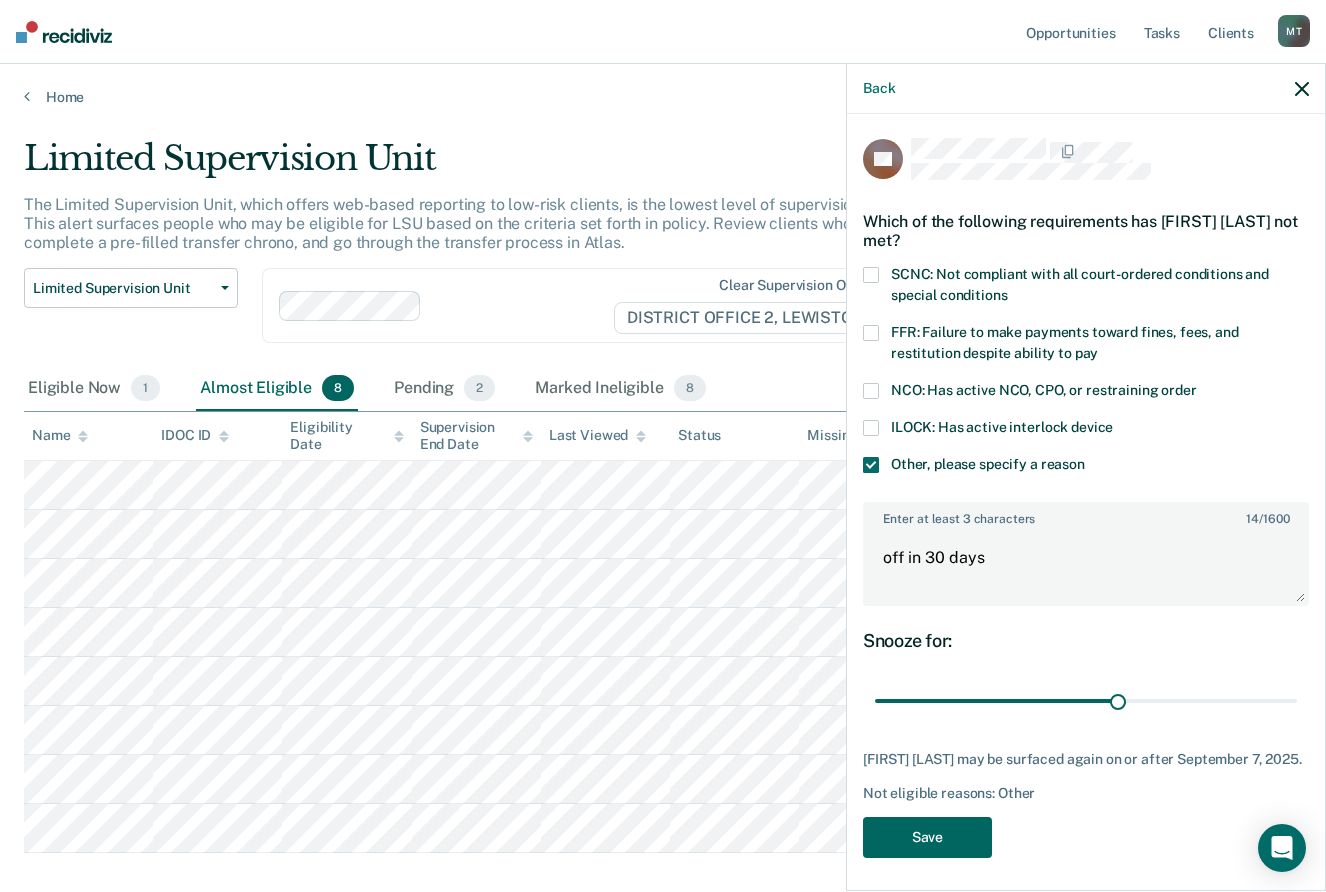 click on "Save" at bounding box center [927, 837] 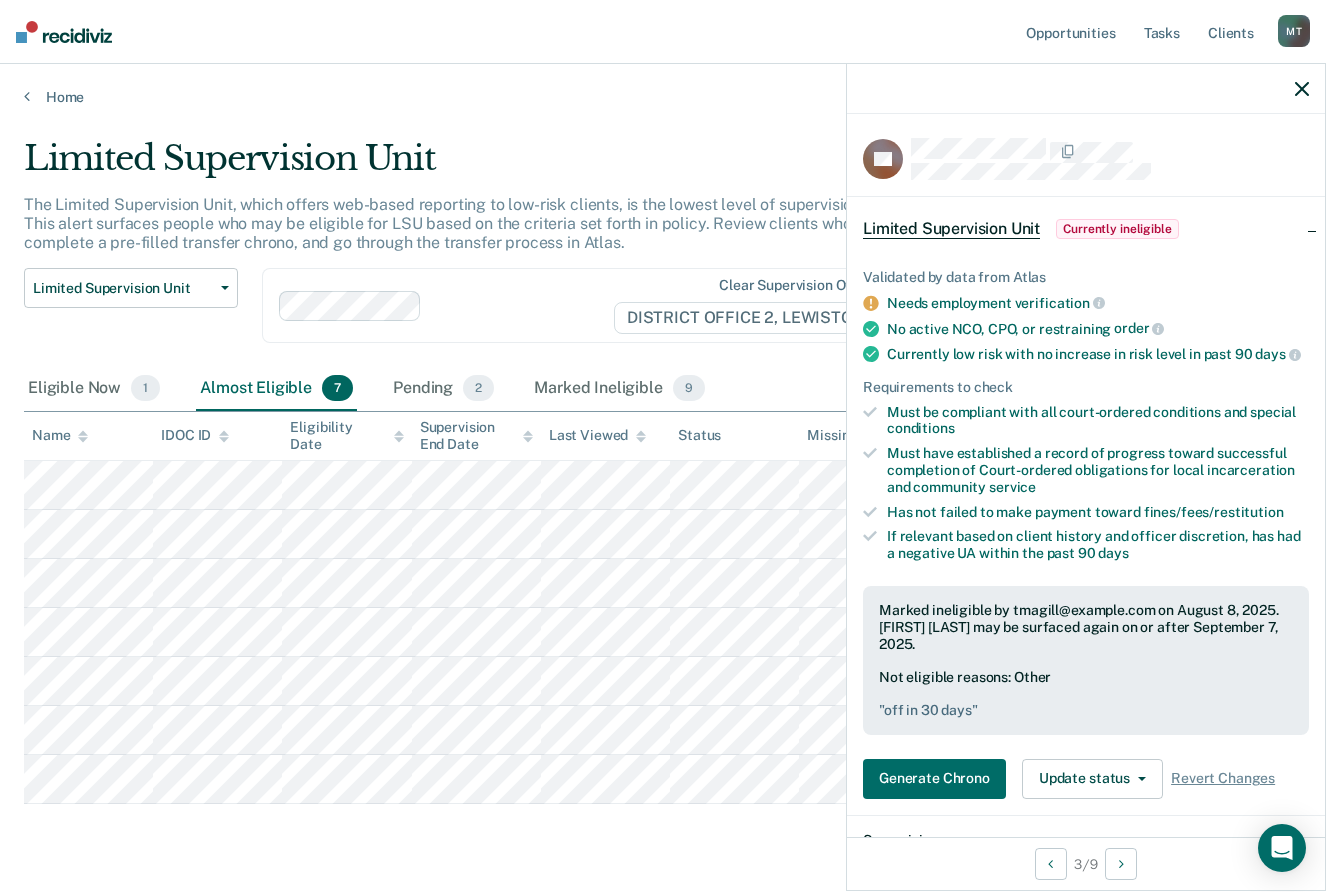 scroll, scrollTop: 125, scrollLeft: 0, axis: vertical 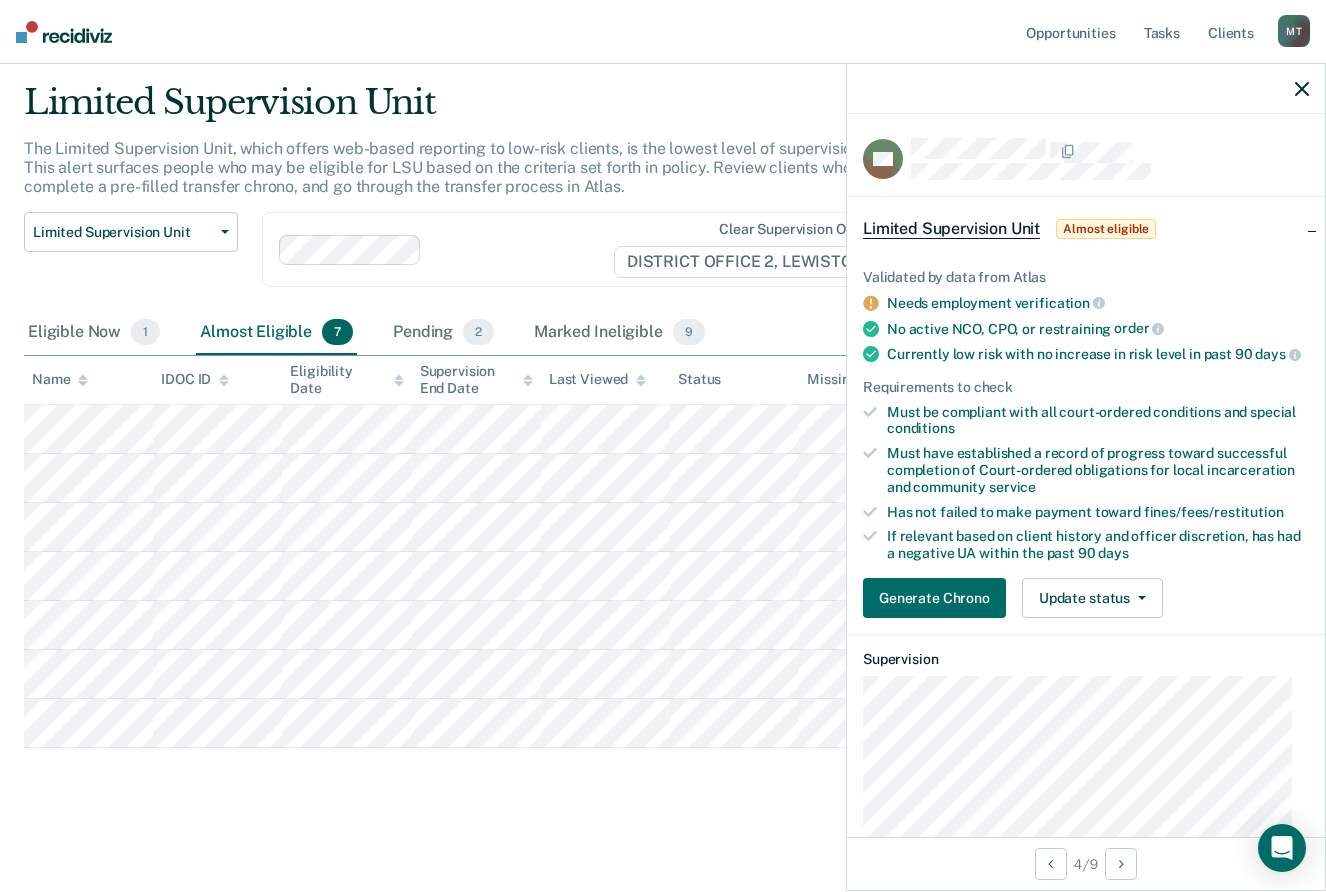click on "Eligible Now 1 Almost Eligible 7 Pending 2 Marked Ineligible 9" at bounding box center [366, 333] 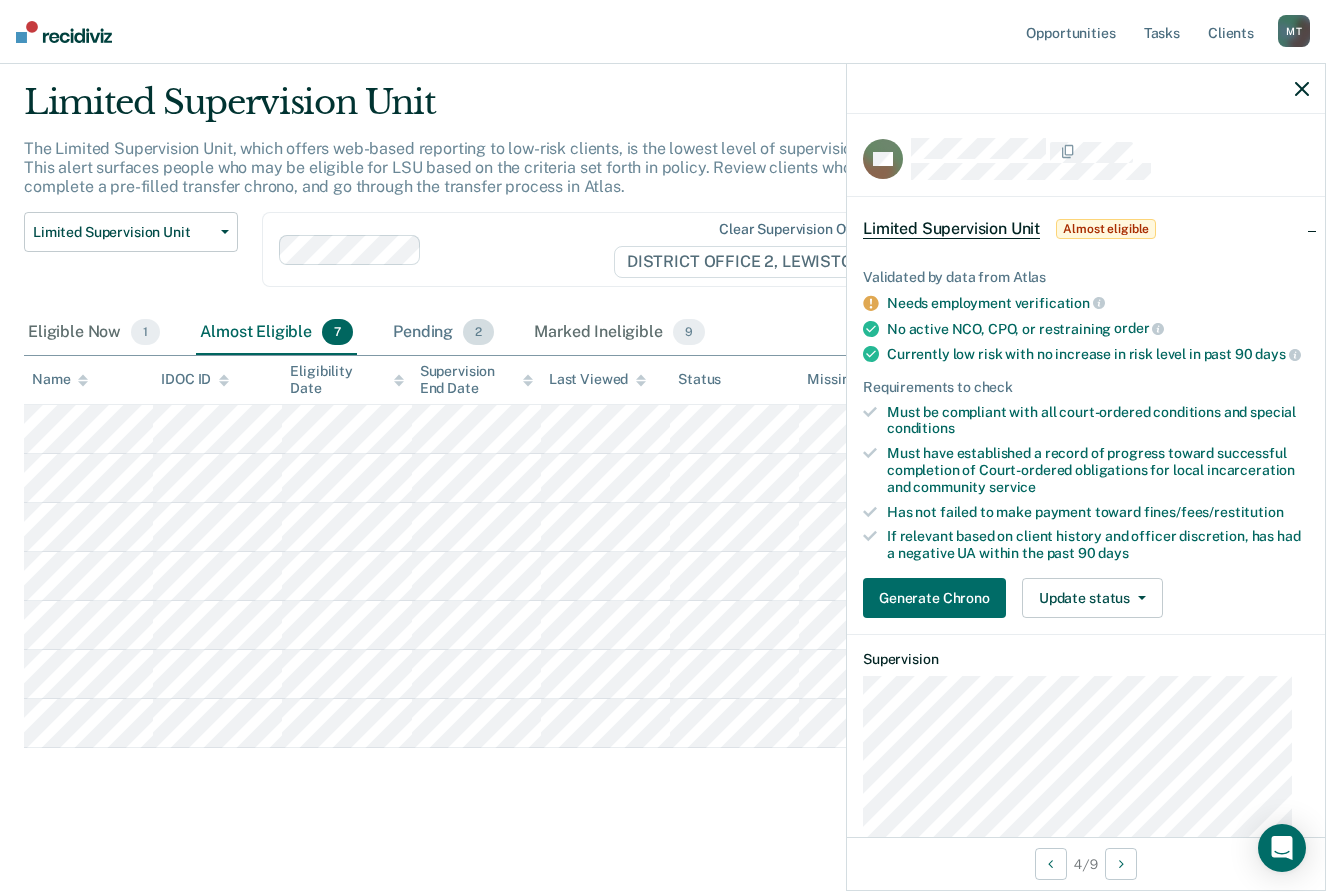 click on "Pending 2" at bounding box center [443, 333] 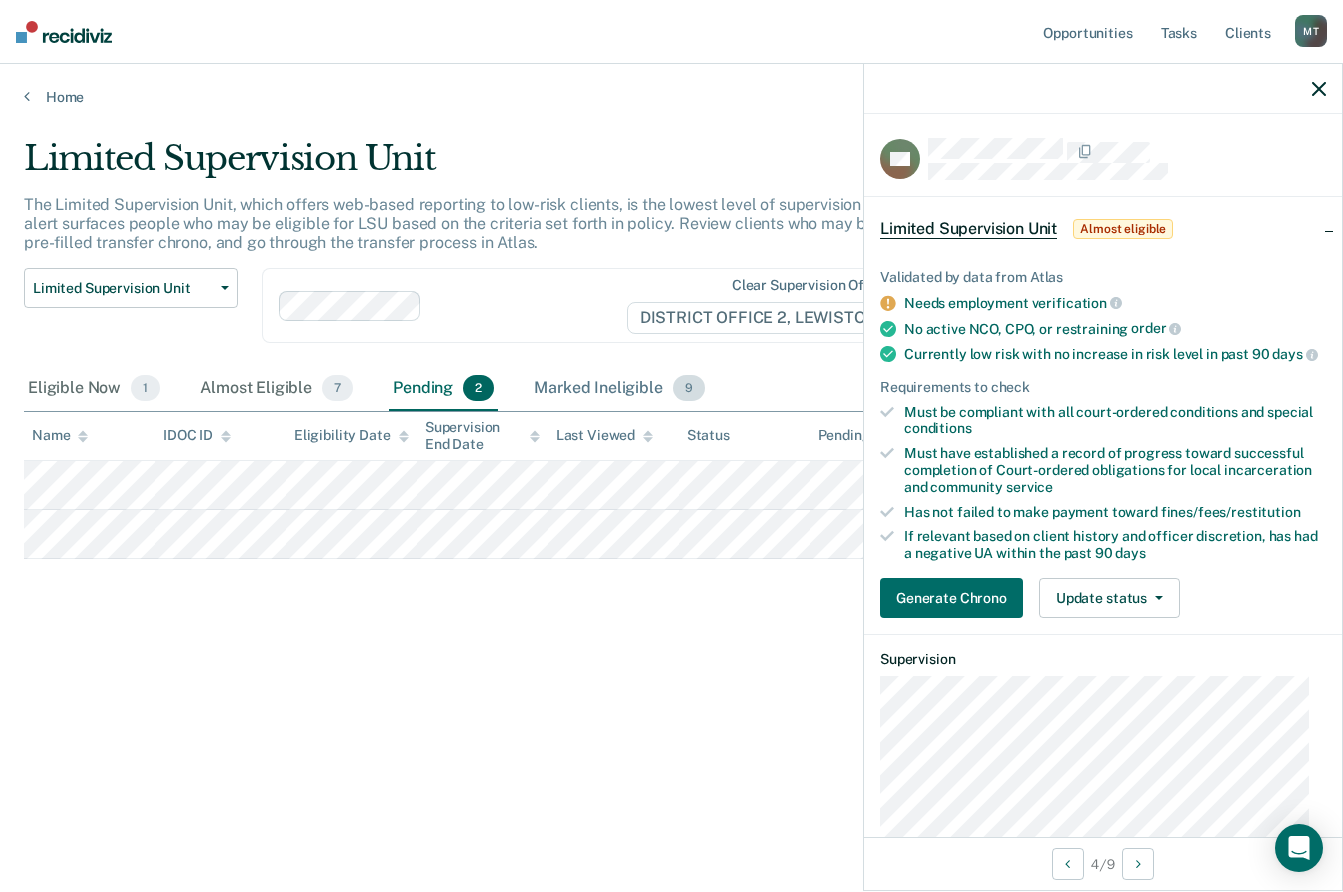 click on "Marked Ineligible 9" at bounding box center (619, 389) 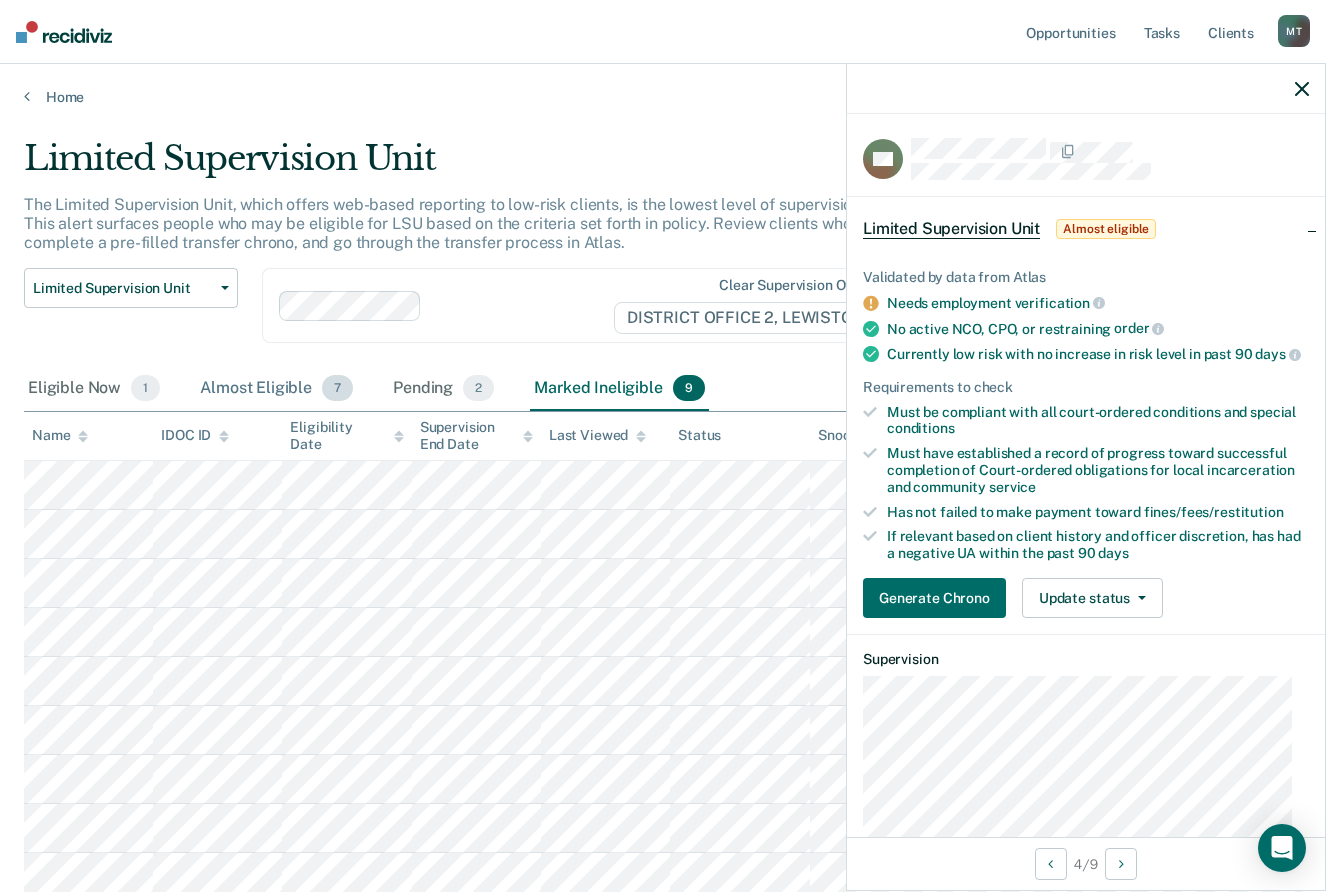 click on "Almost Eligible 7" at bounding box center [276, 389] 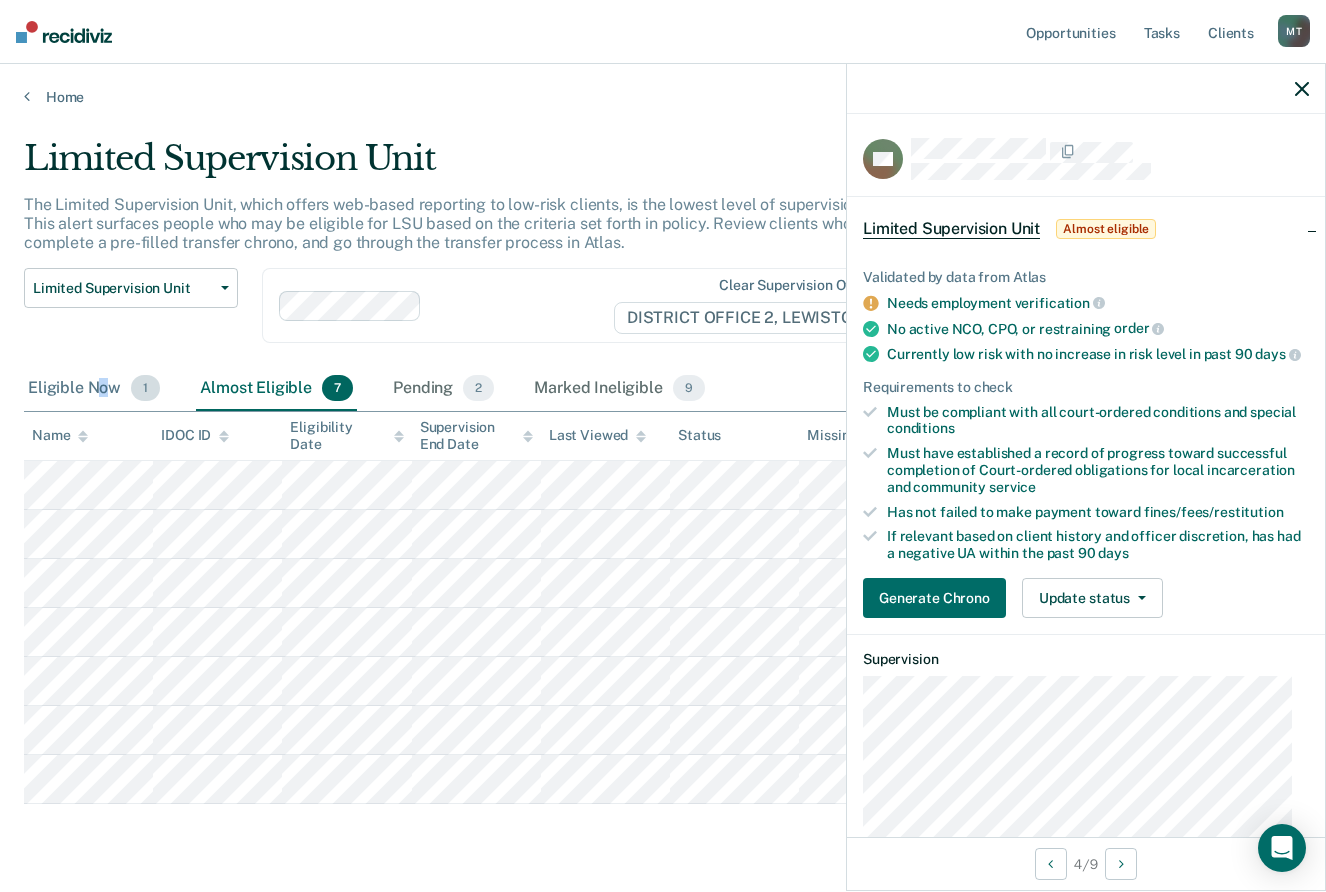click on "Eligible Now 1" at bounding box center (94, 389) 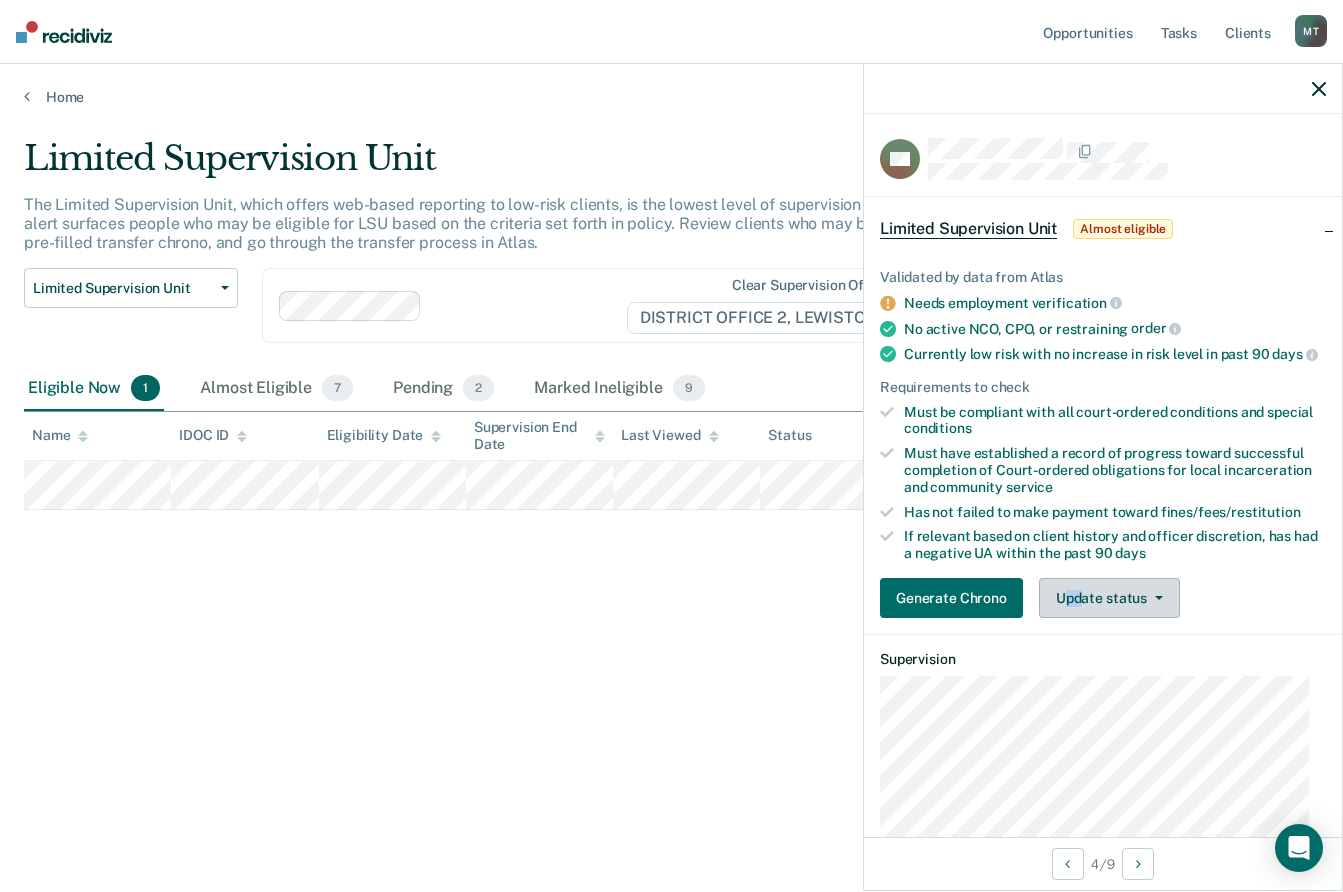 drag, startPoint x: 1072, startPoint y: 591, endPoint x: 1082, endPoint y: 595, distance: 10.770329 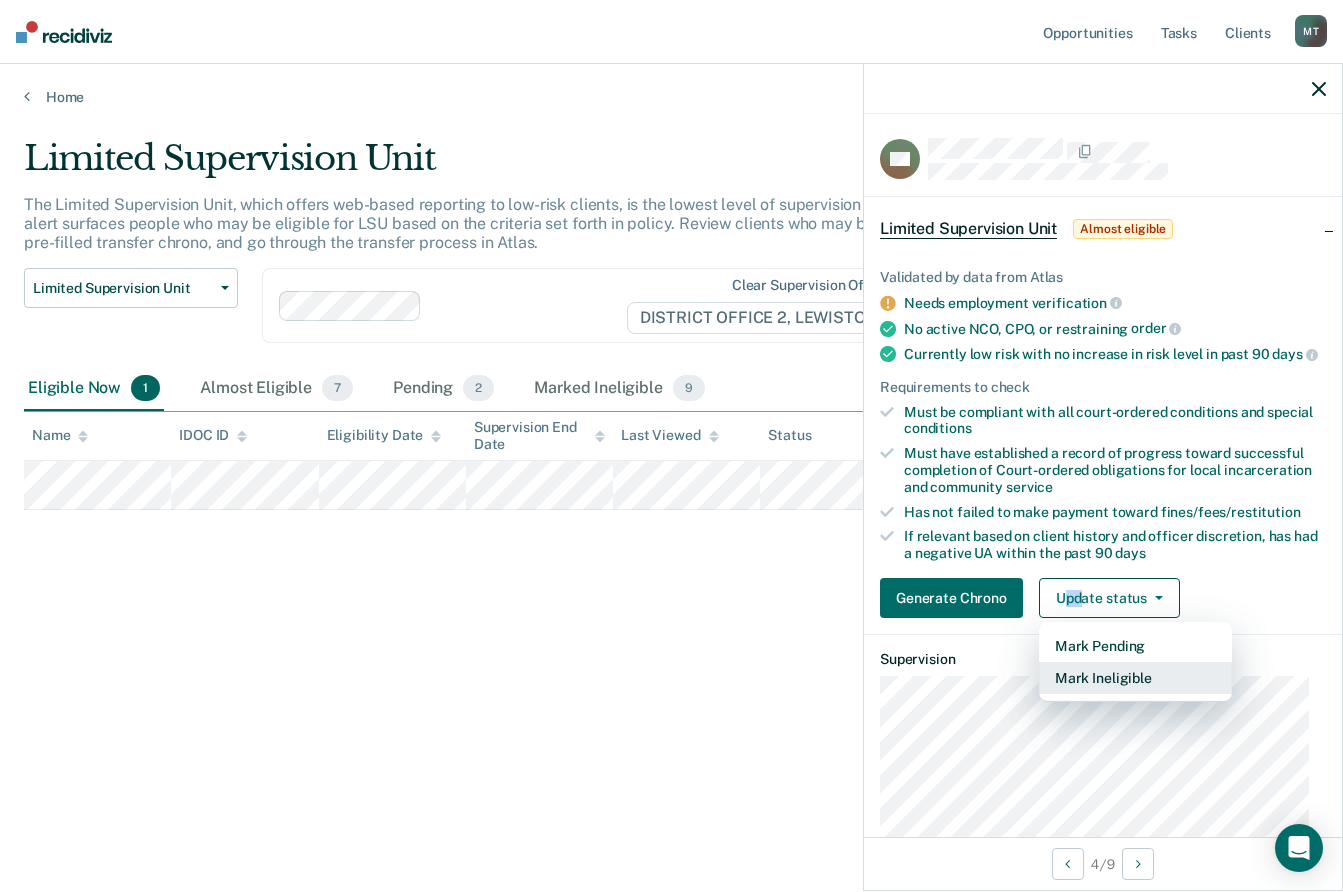 click on "Mark Ineligible" at bounding box center [1135, 678] 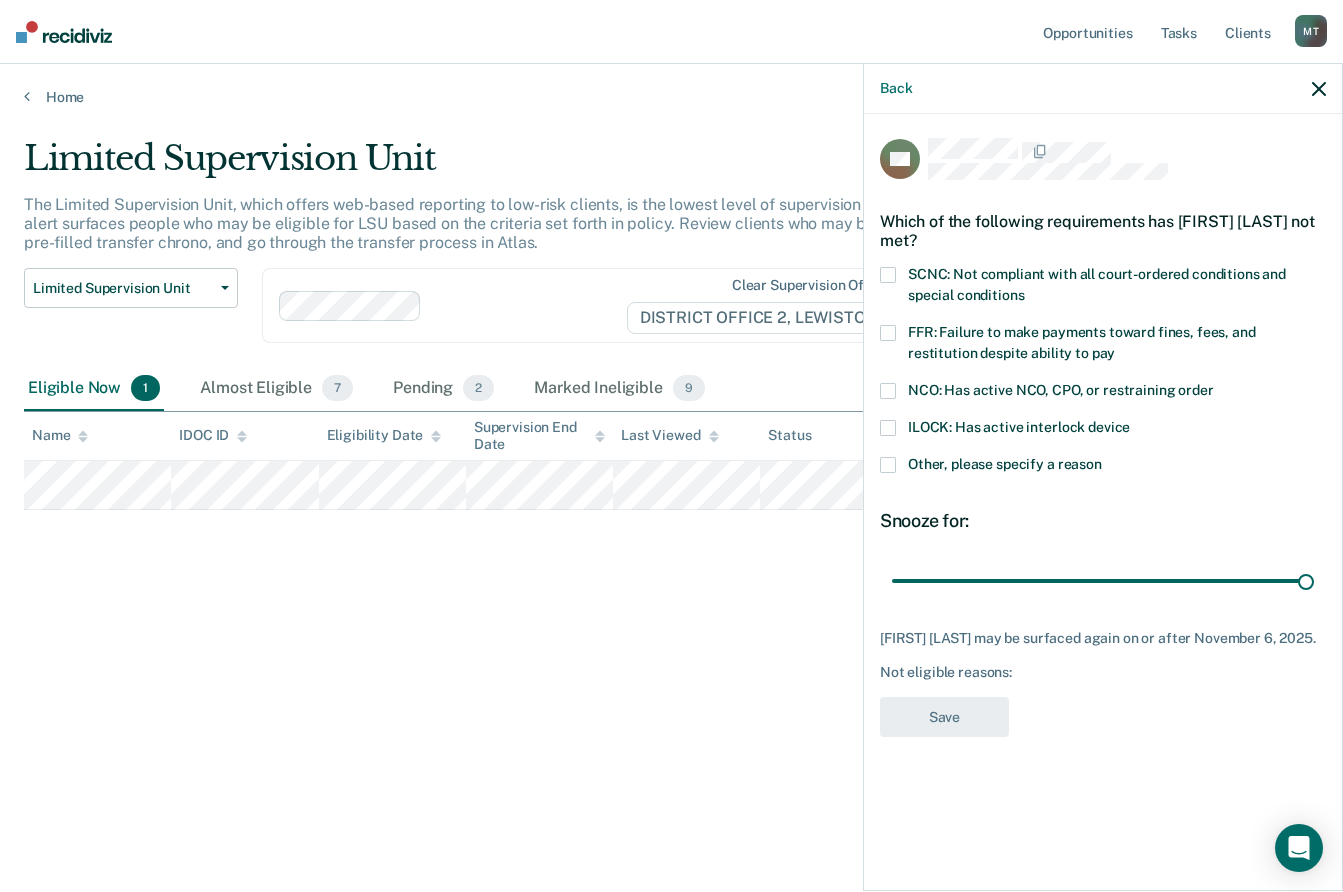 drag, startPoint x: 1036, startPoint y: 577, endPoint x: 1313, endPoint y: 528, distance: 281.30054 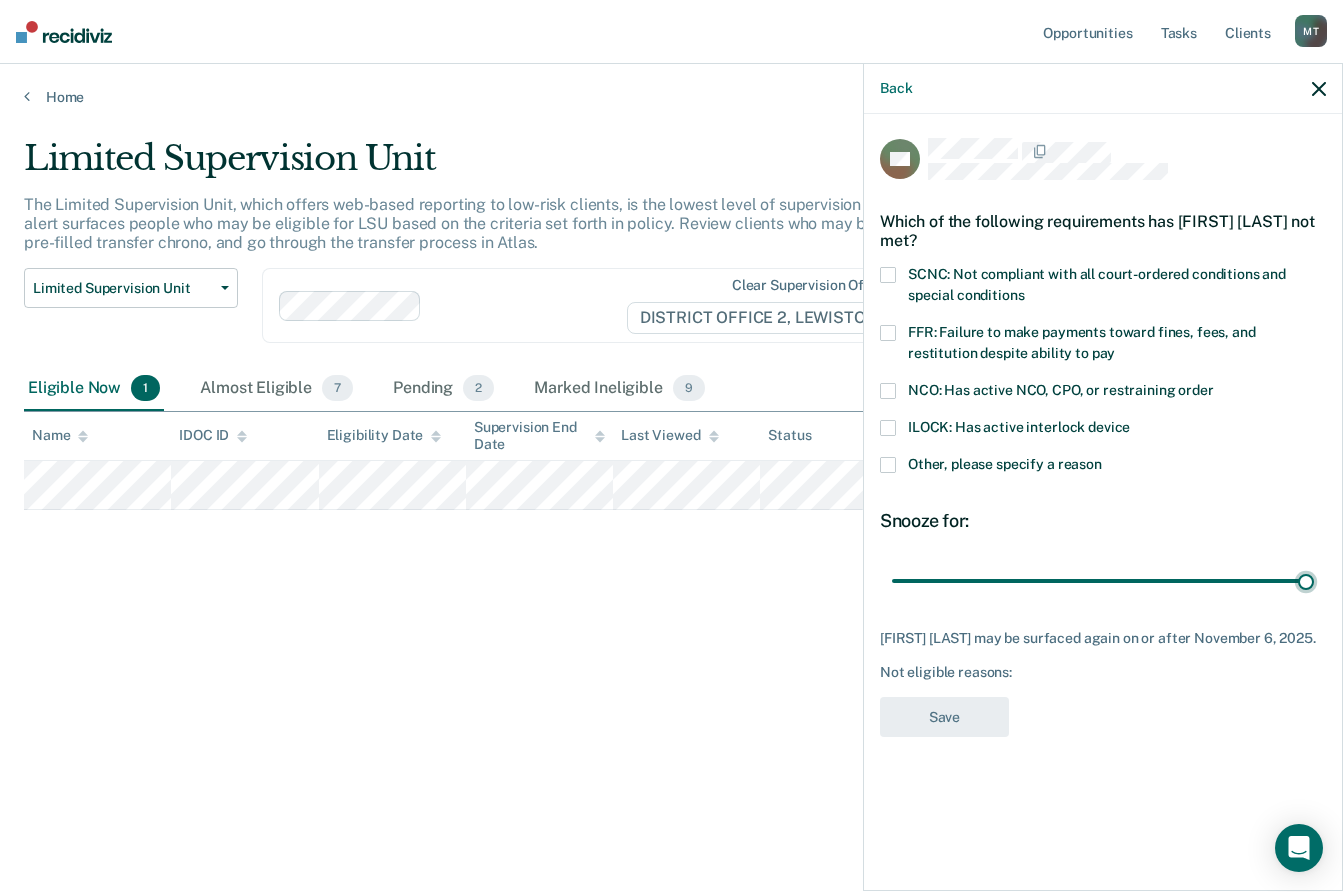 type on "90" 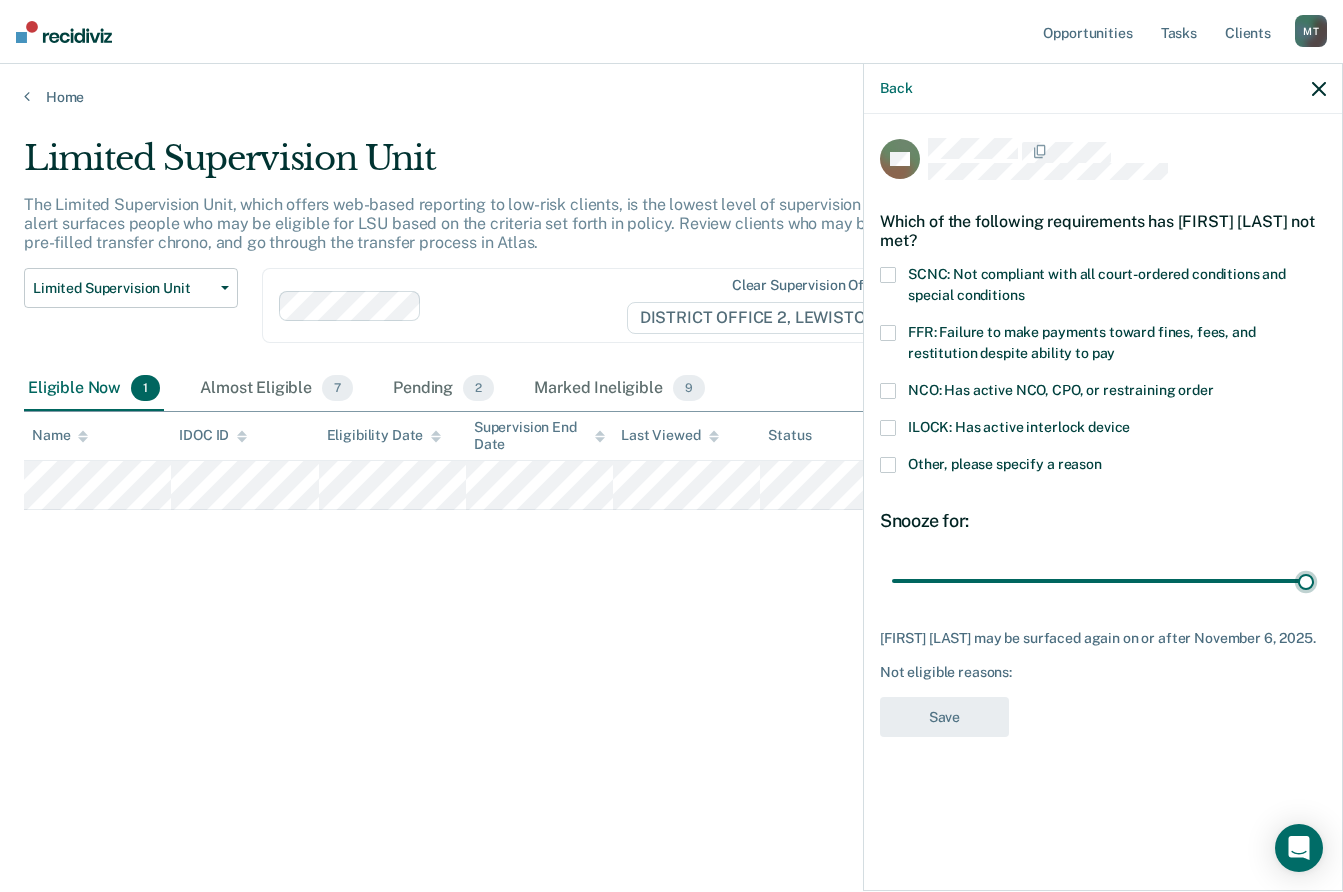 click at bounding box center [1103, 580] 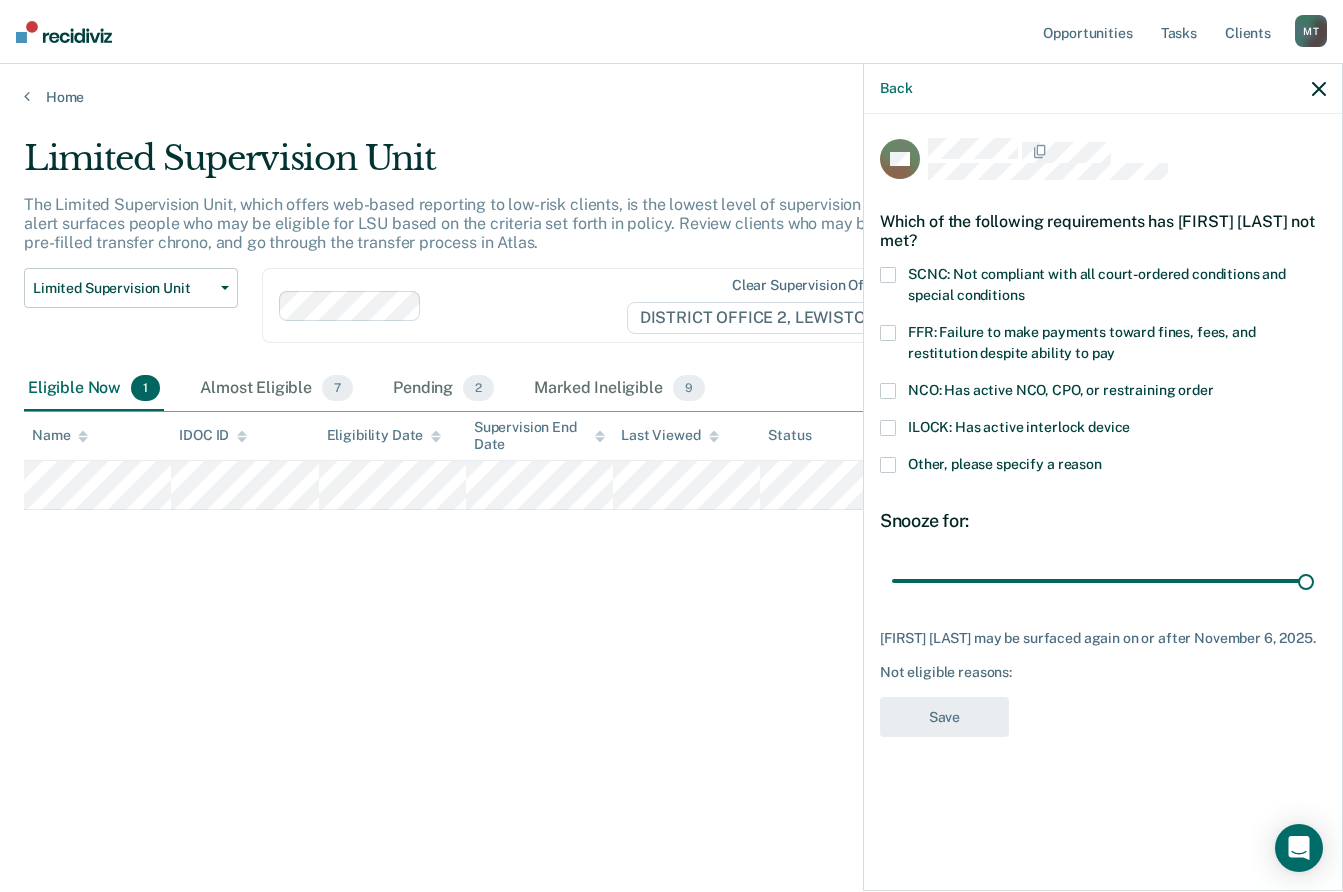 click at bounding box center (888, 465) 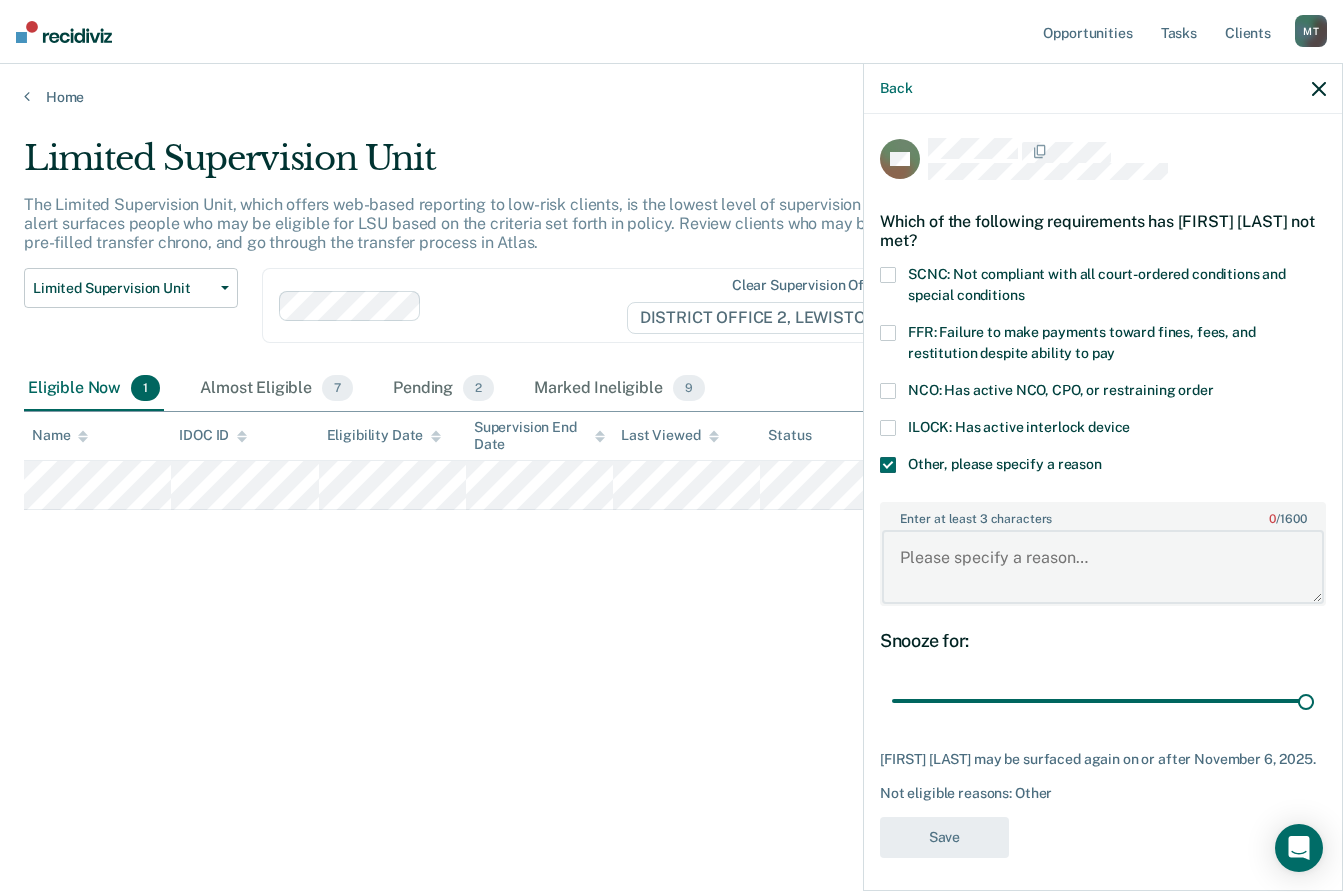 click on "Enter at least 3 characters 0  /  1600" at bounding box center (1103, 567) 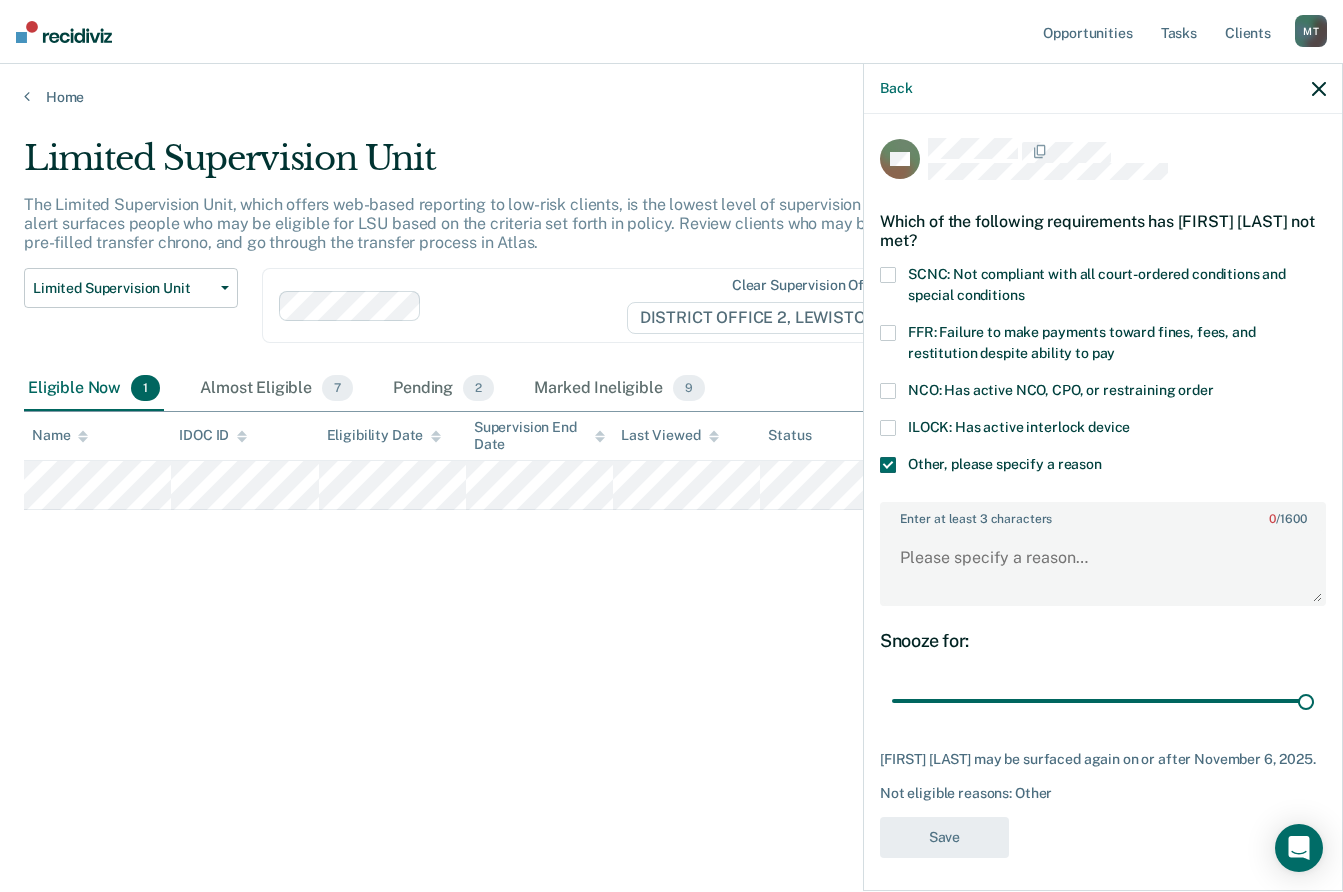 click on "Which of the following requirements has [FIRST] [LAST] not met?" at bounding box center [1103, 231] 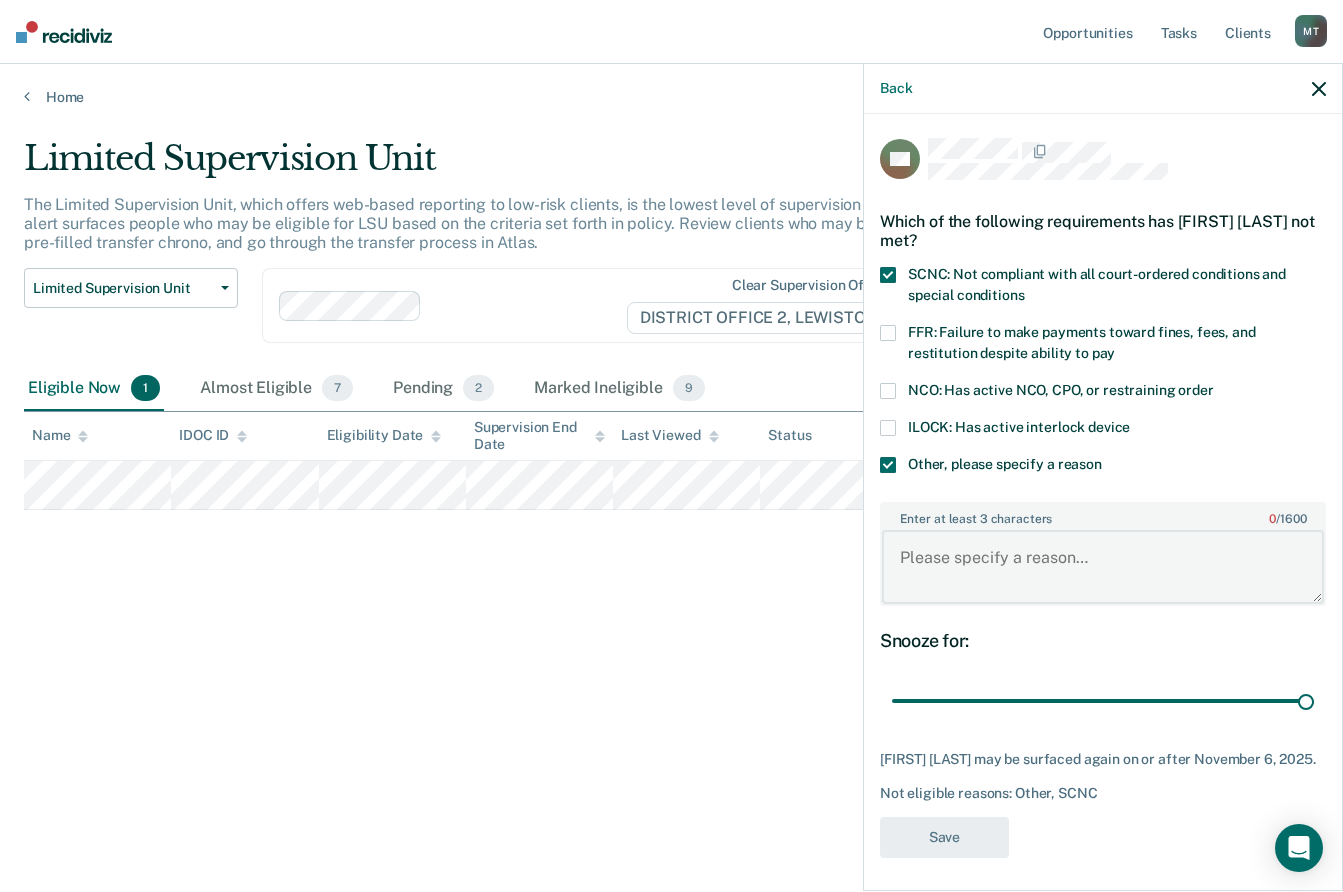 click on "Enter at least 3 characters 0  /  1600" at bounding box center [1103, 567] 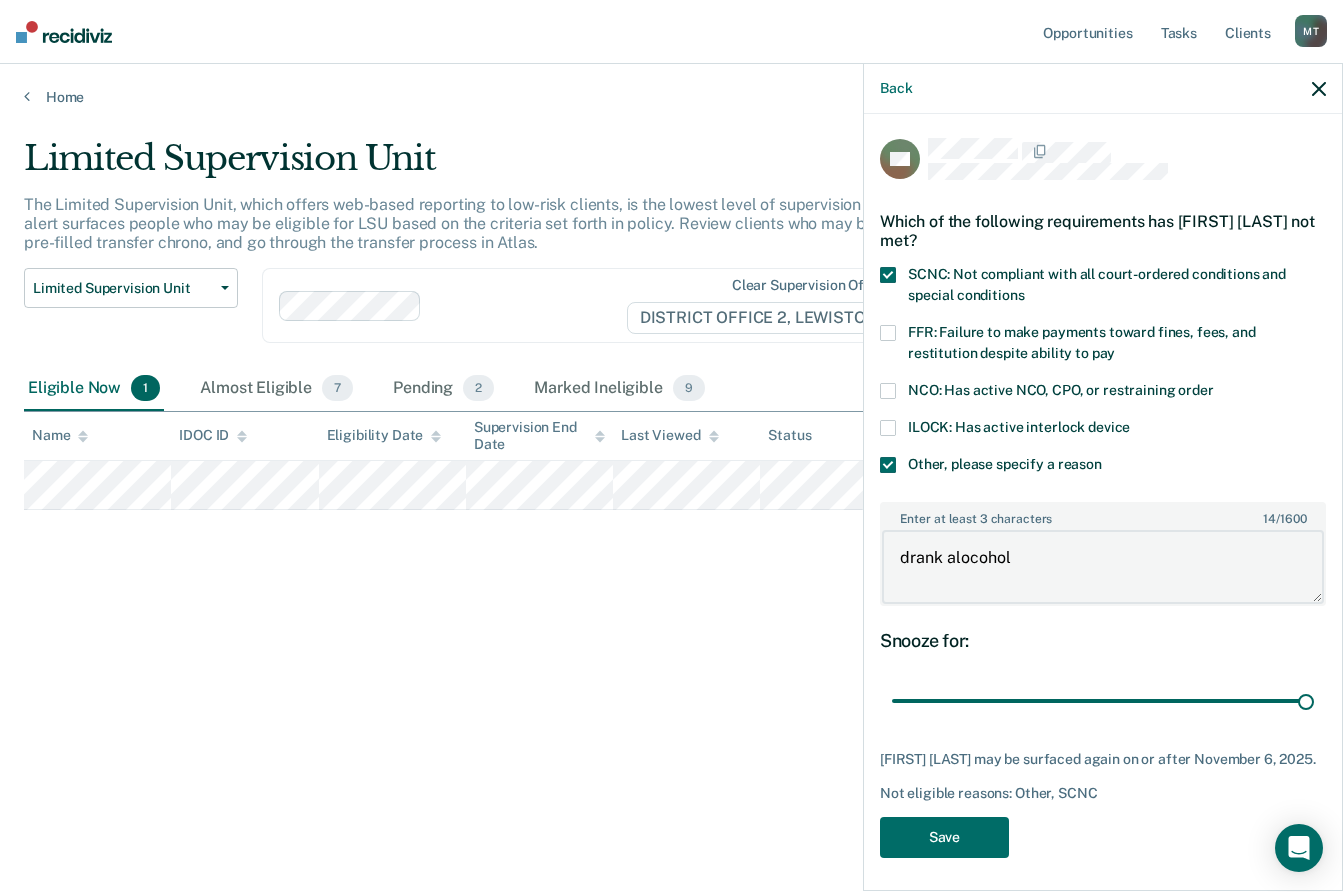 click on "drank alocohol" at bounding box center [1103, 567] 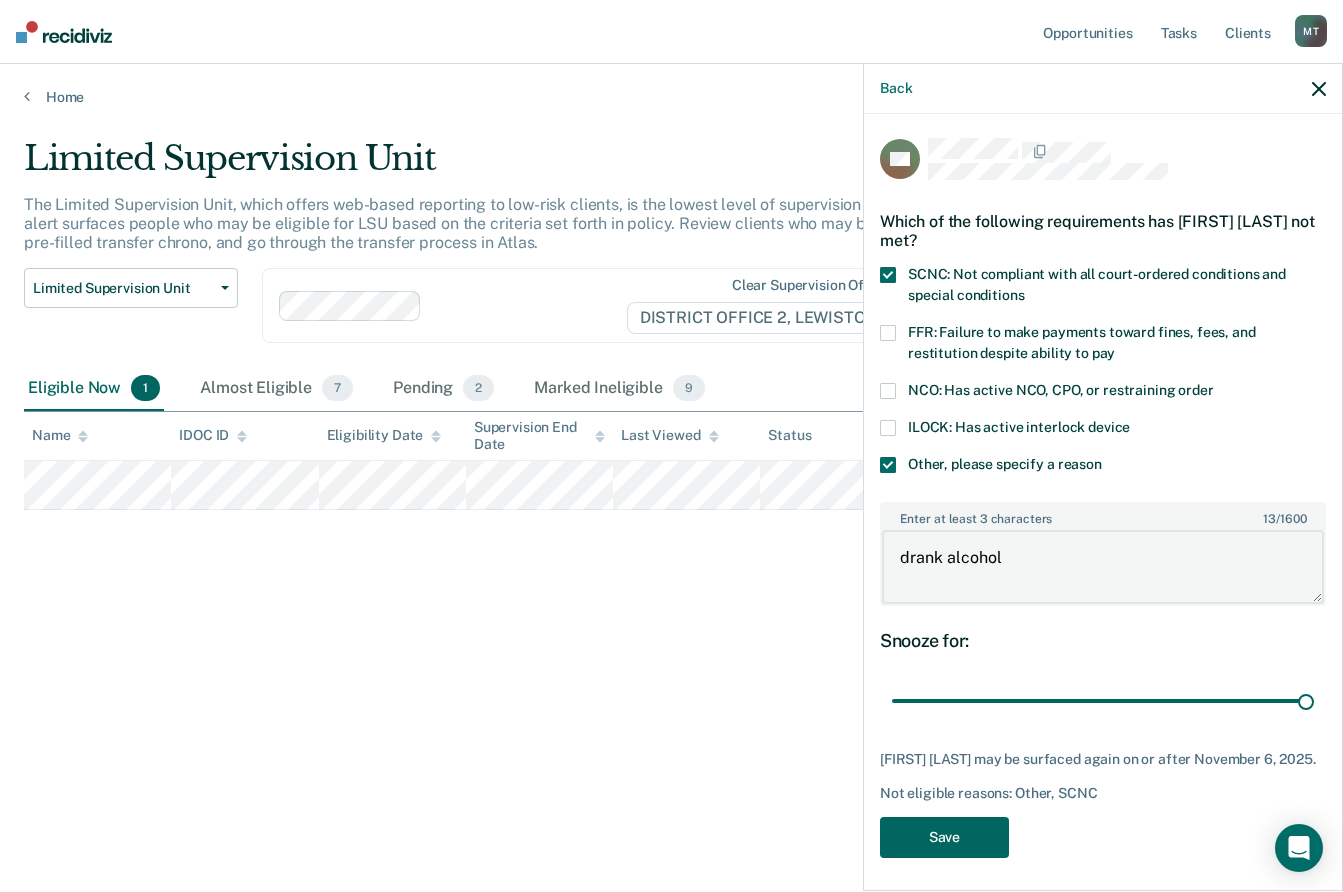 type on "drank alcohol" 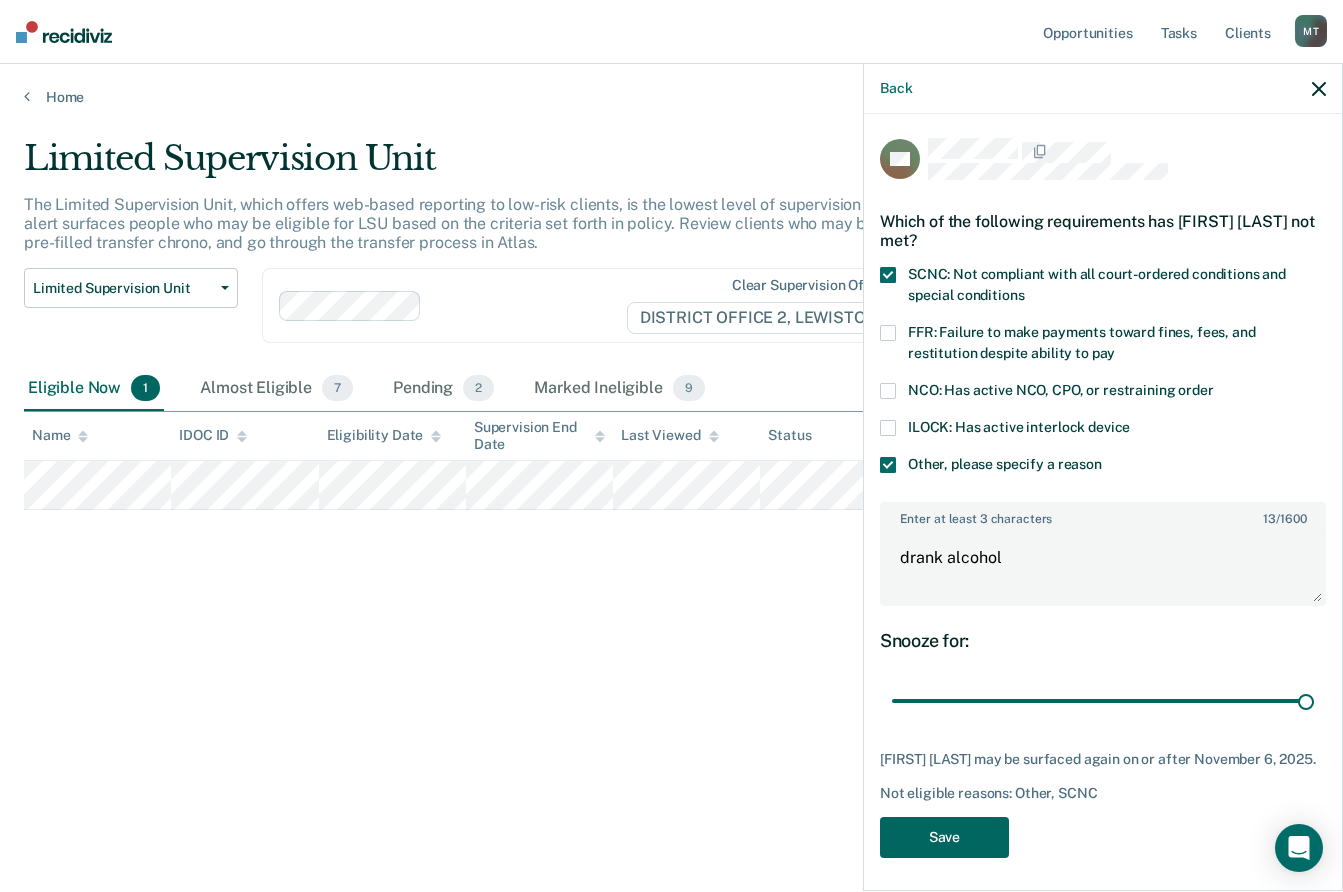click on "Save" at bounding box center (944, 837) 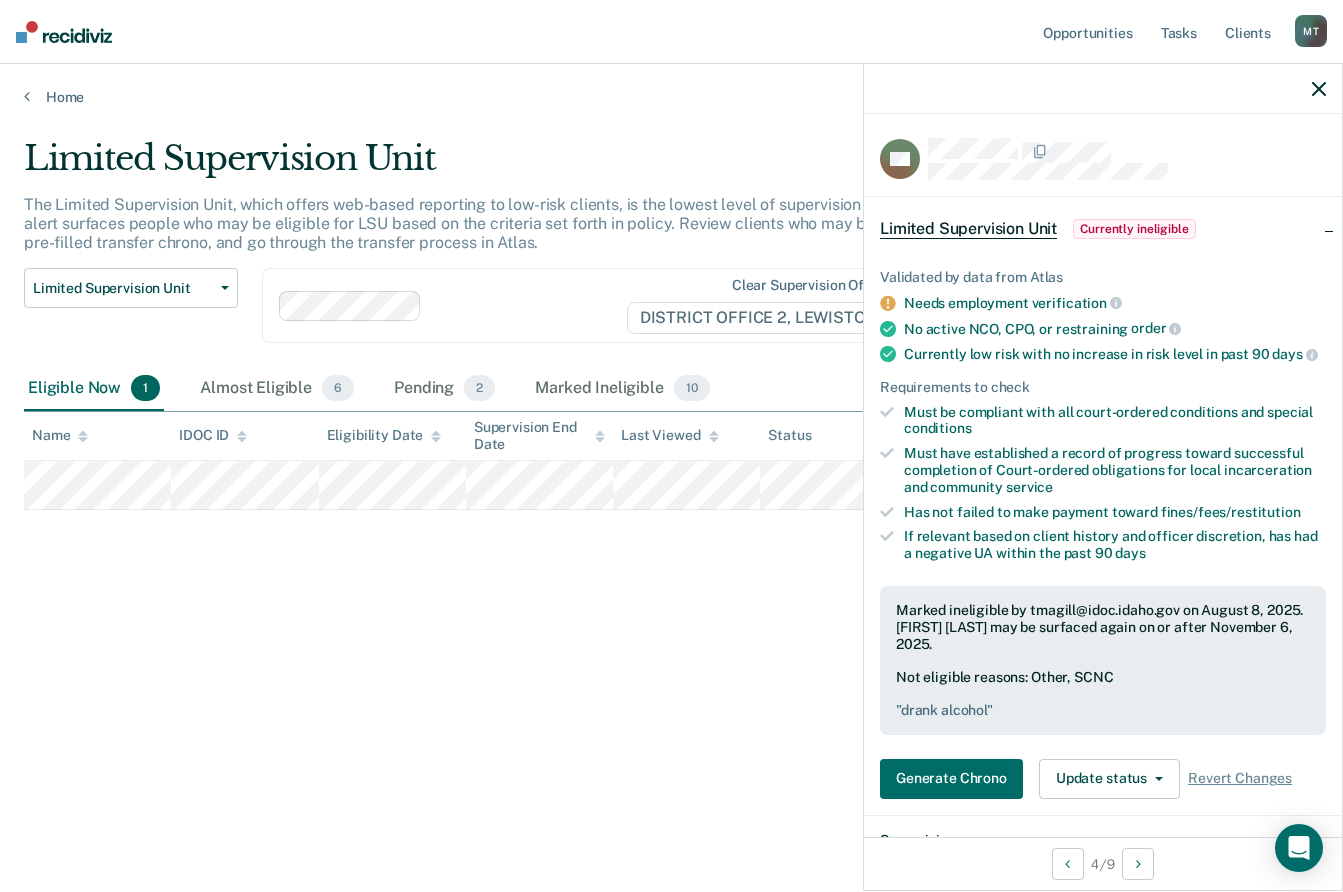 click at bounding box center (1103, 89) 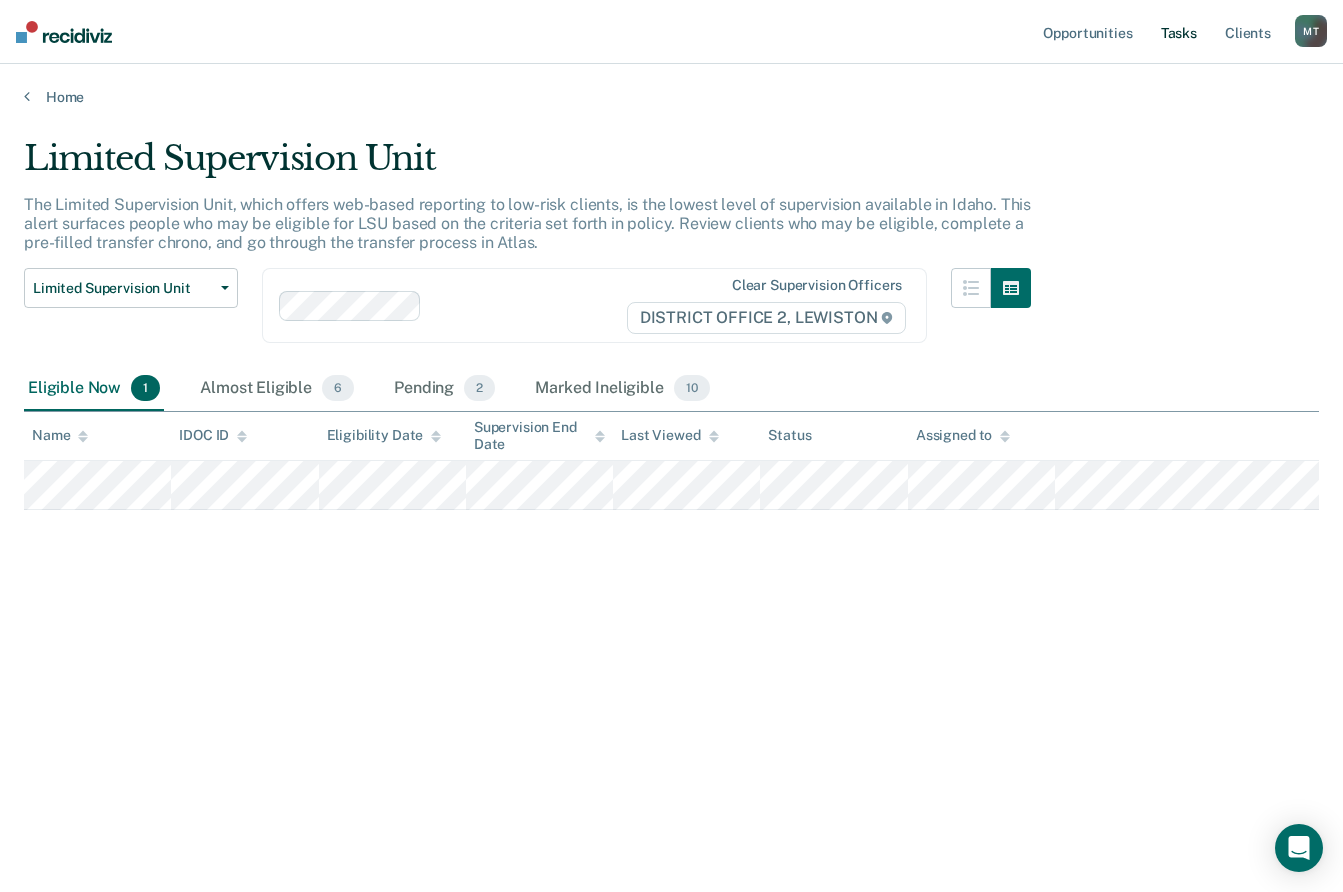click on "Tasks" at bounding box center [1179, 32] 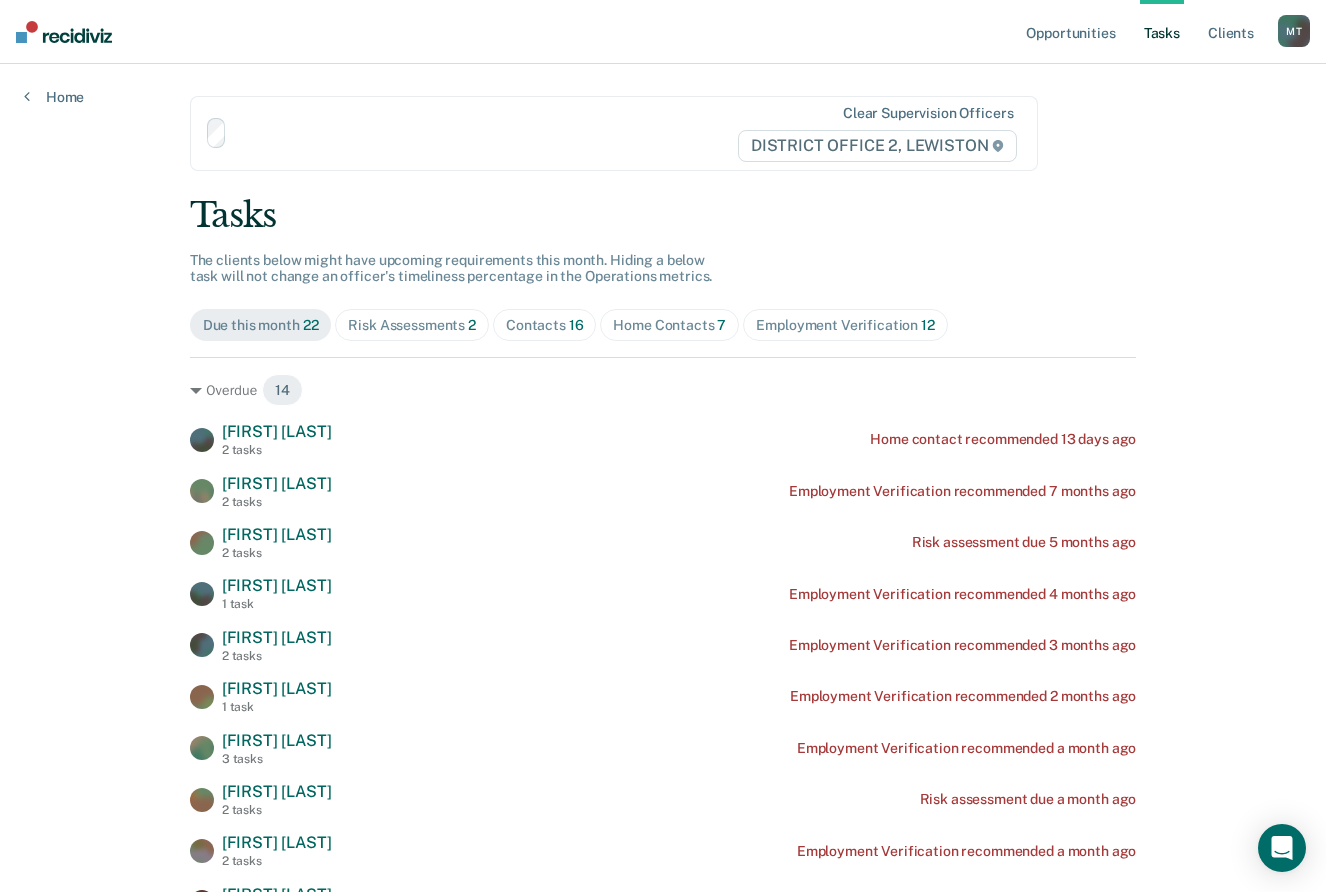 click on "Tasks" at bounding box center (1162, 32) 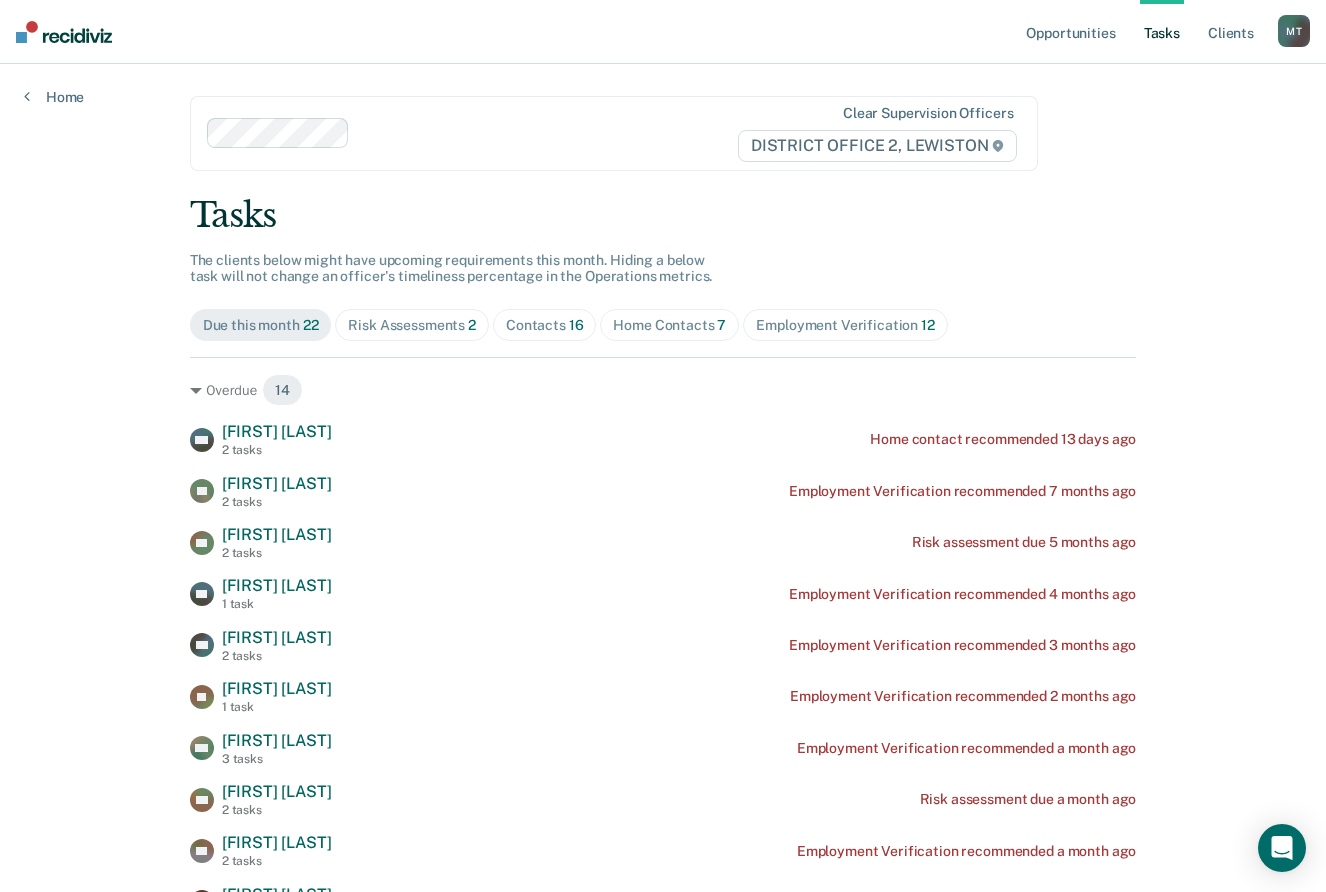 click on "Home Contacts   7" at bounding box center (669, 325) 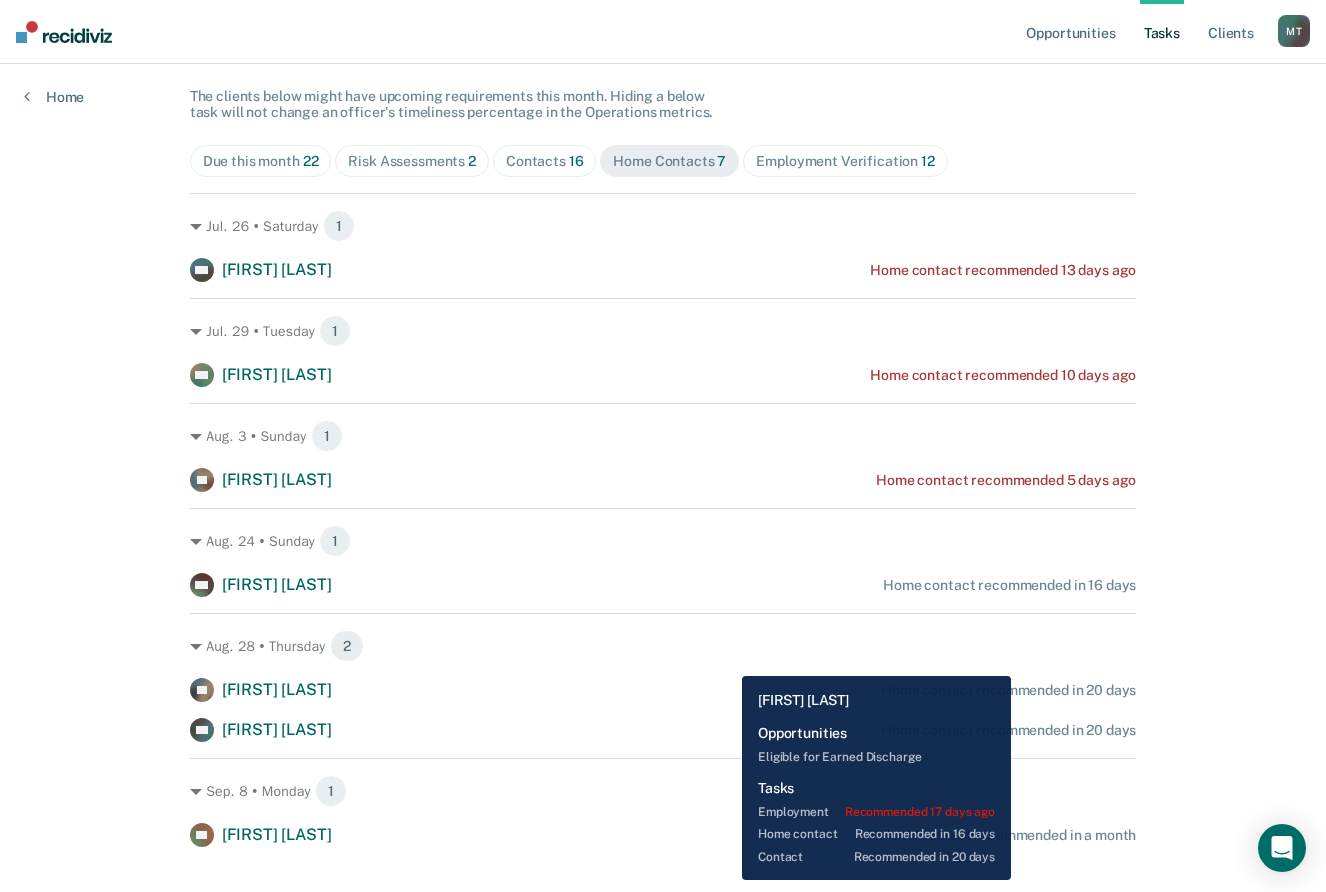 scroll, scrollTop: 199, scrollLeft: 0, axis: vertical 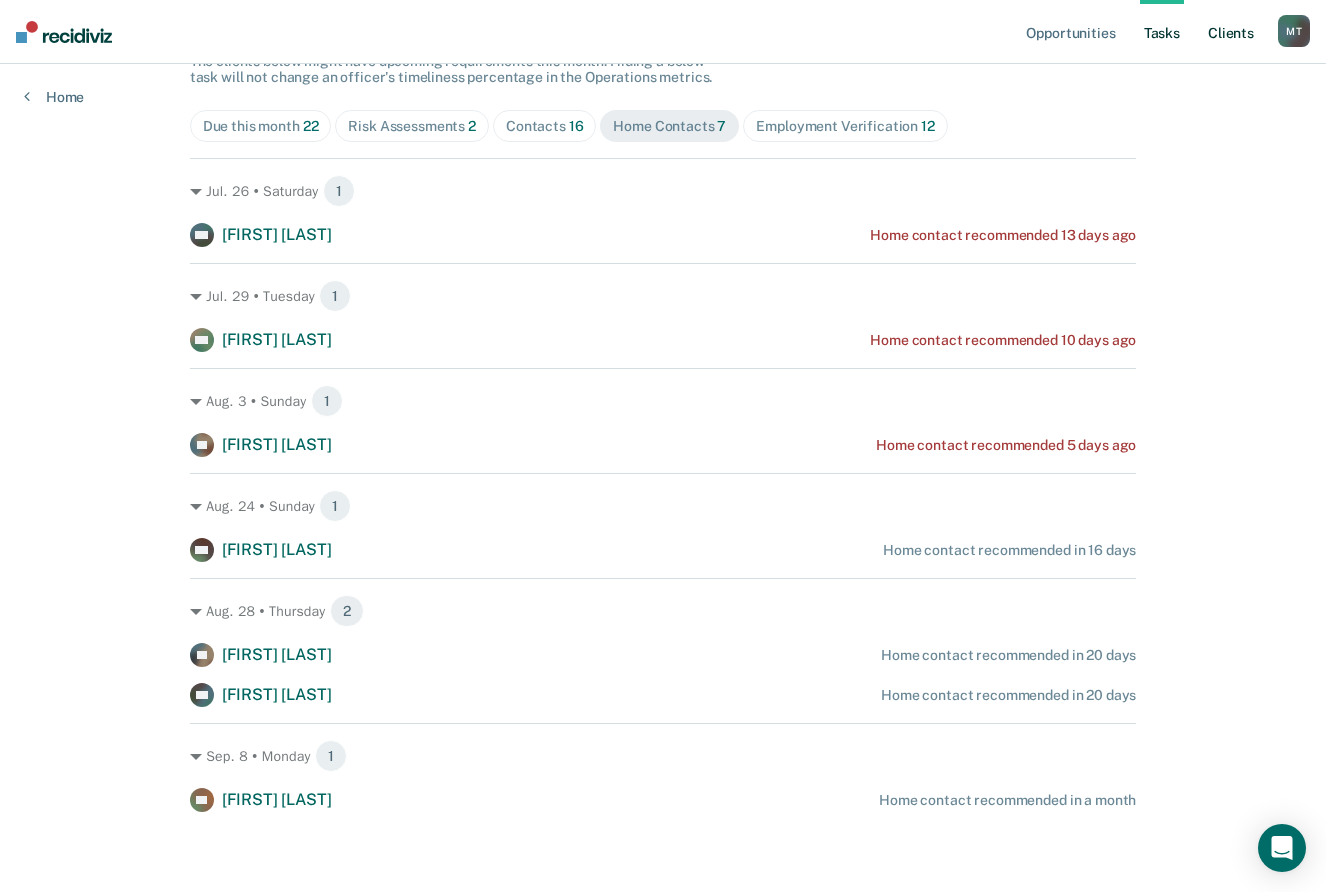 click on "Client s" at bounding box center [1231, 32] 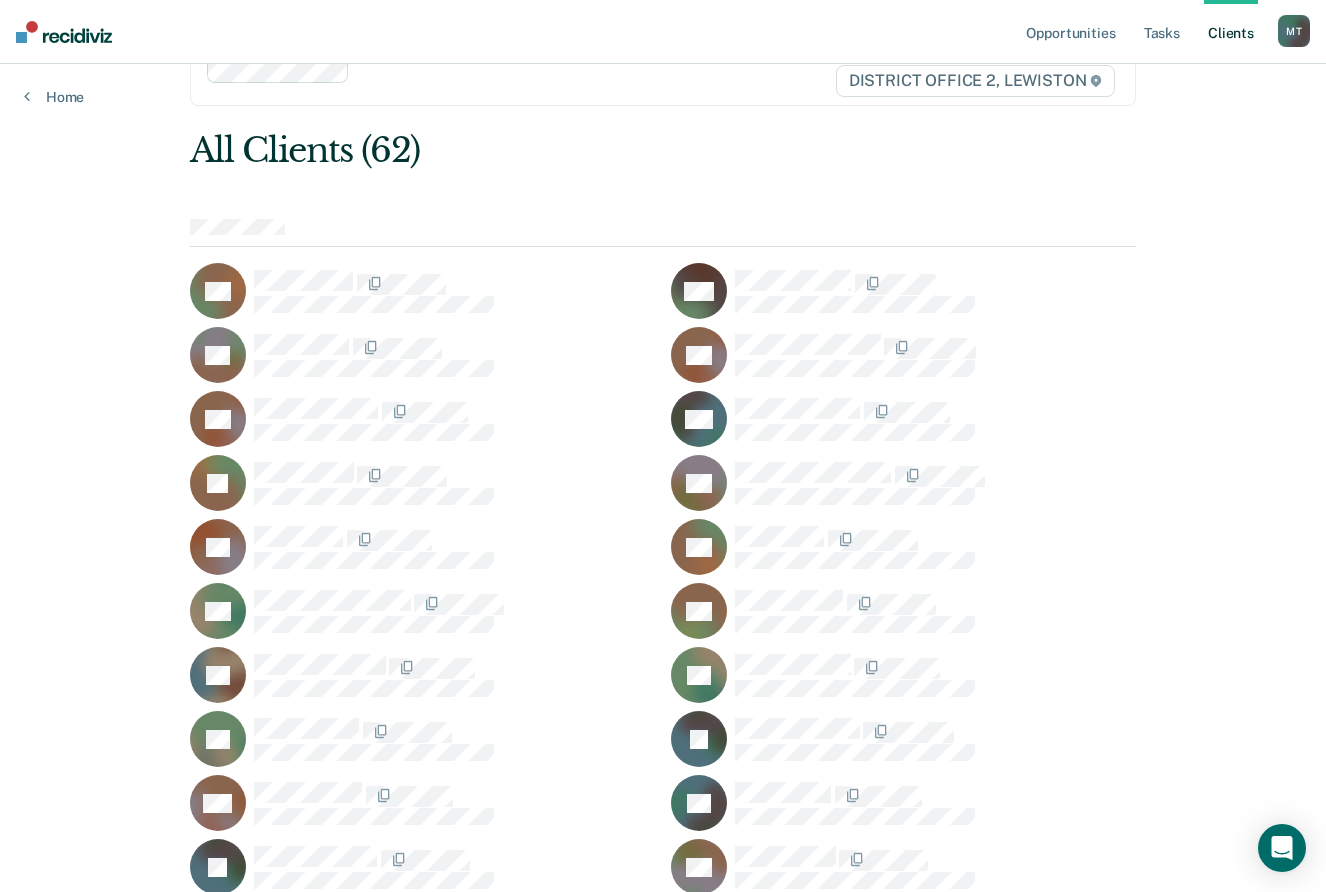 scroll, scrollTop: 100, scrollLeft: 0, axis: vertical 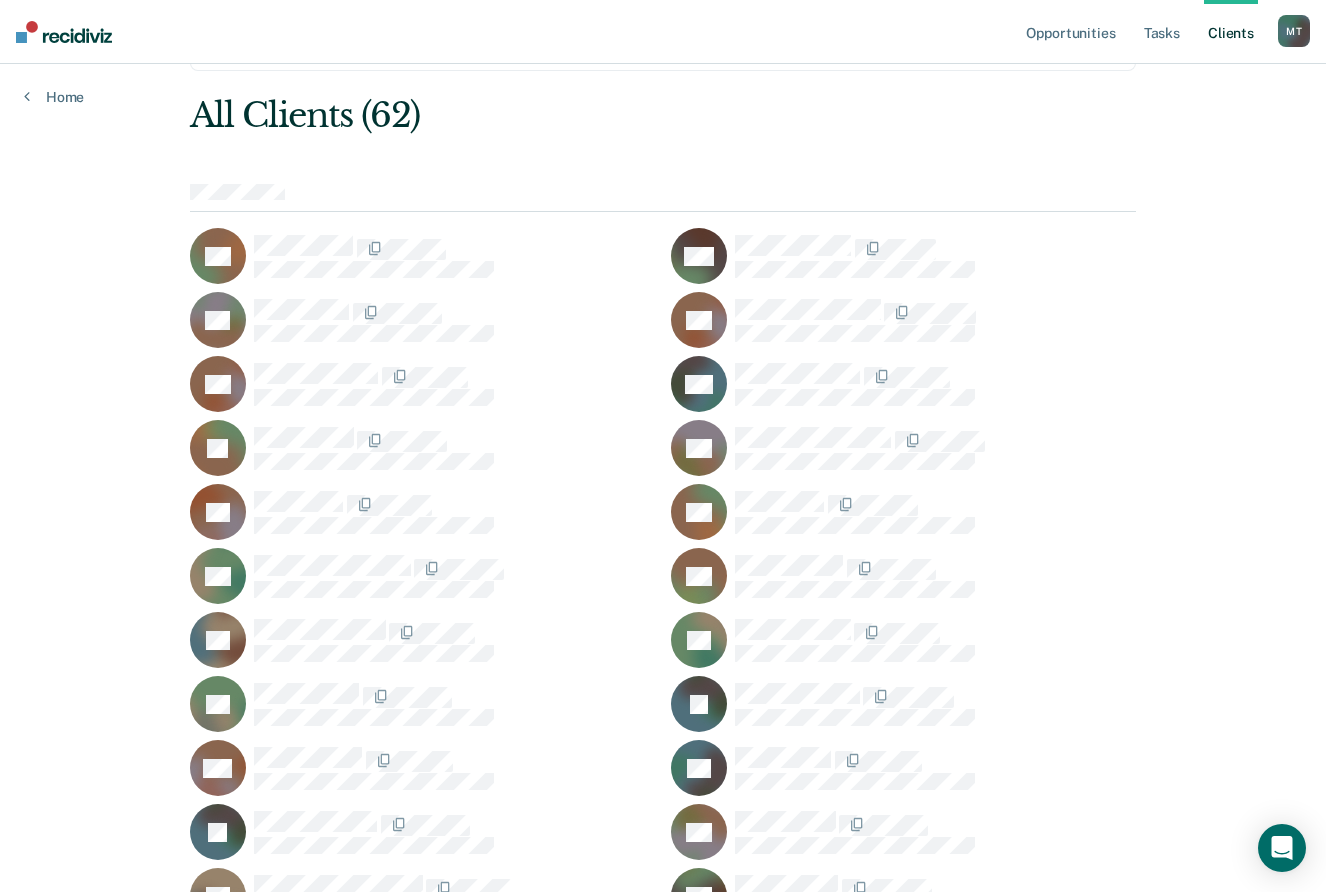 drag, startPoint x: 632, startPoint y: 515, endPoint x: 622, endPoint y: 500, distance: 18.027756 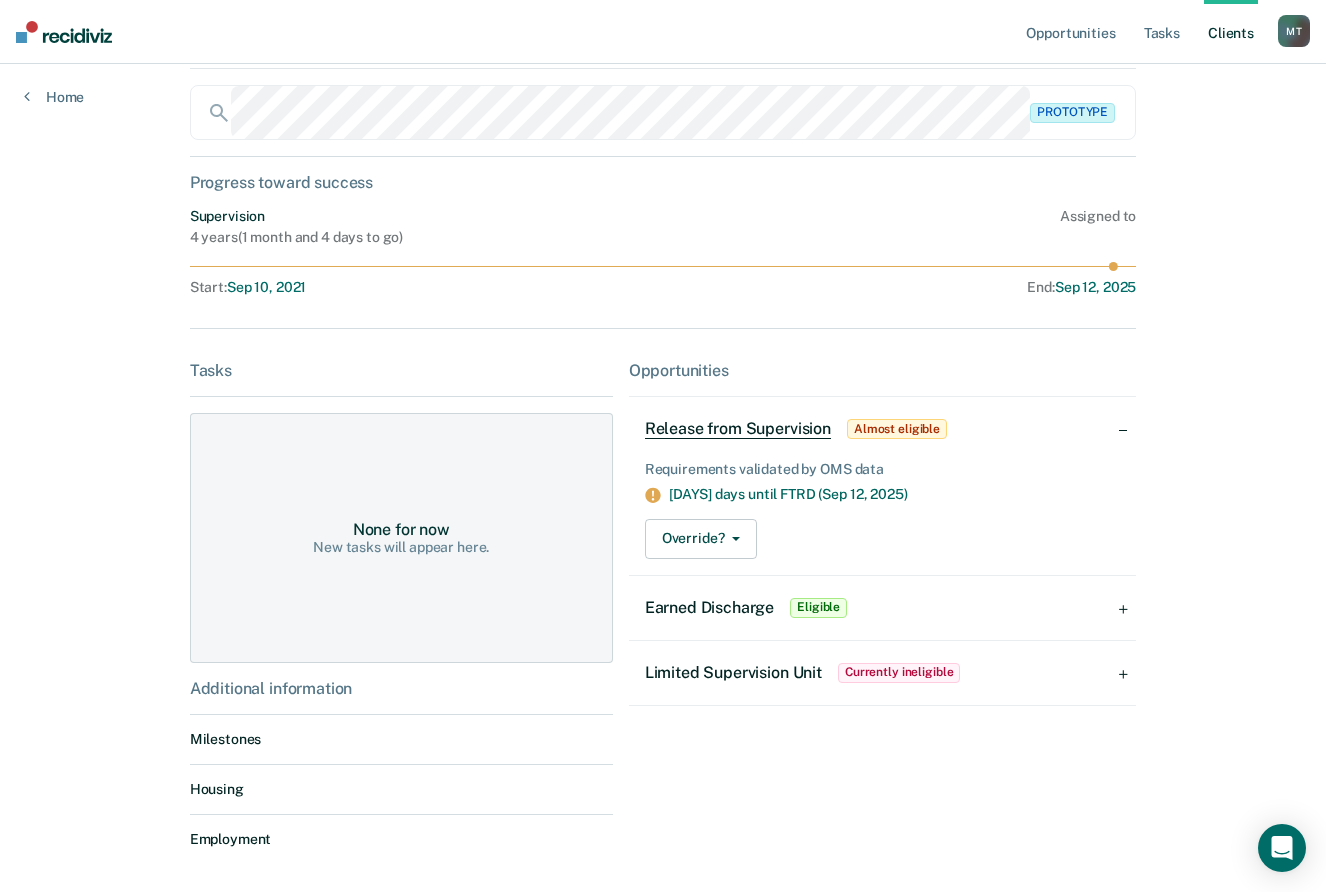 scroll, scrollTop: 0, scrollLeft: 0, axis: both 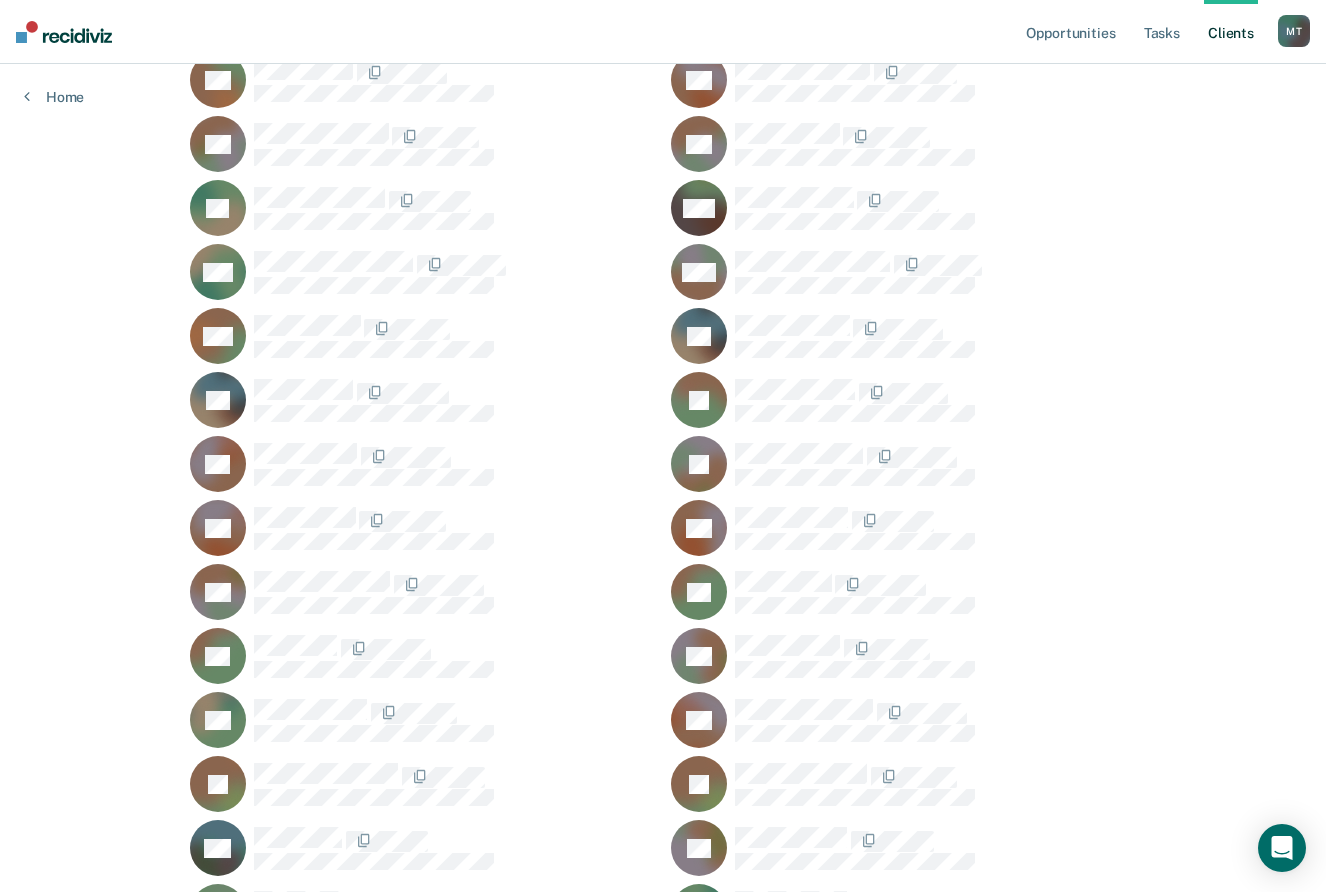 drag, startPoint x: 567, startPoint y: 466, endPoint x: 613, endPoint y: 438, distance: 53.851646 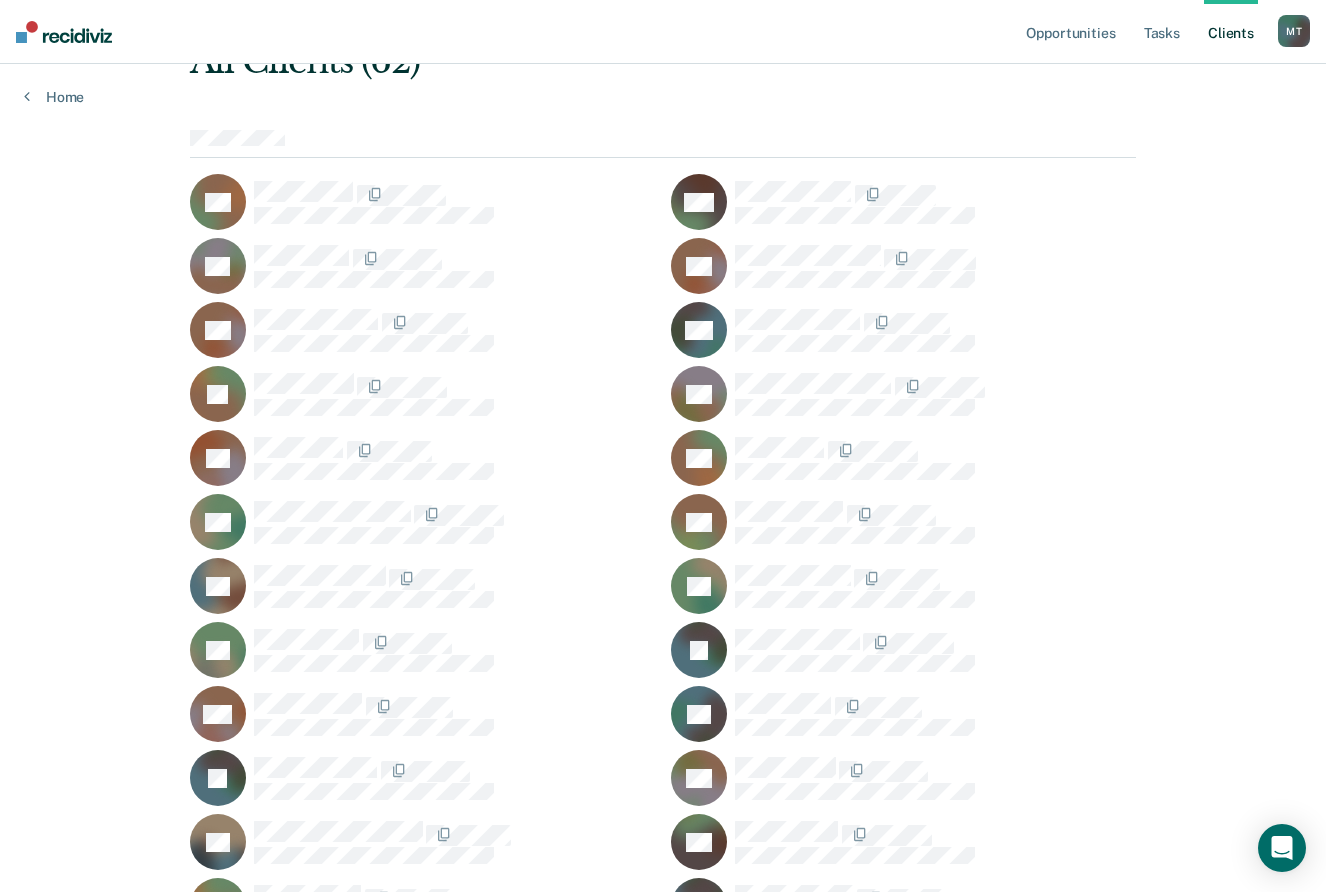 scroll, scrollTop: 189, scrollLeft: 0, axis: vertical 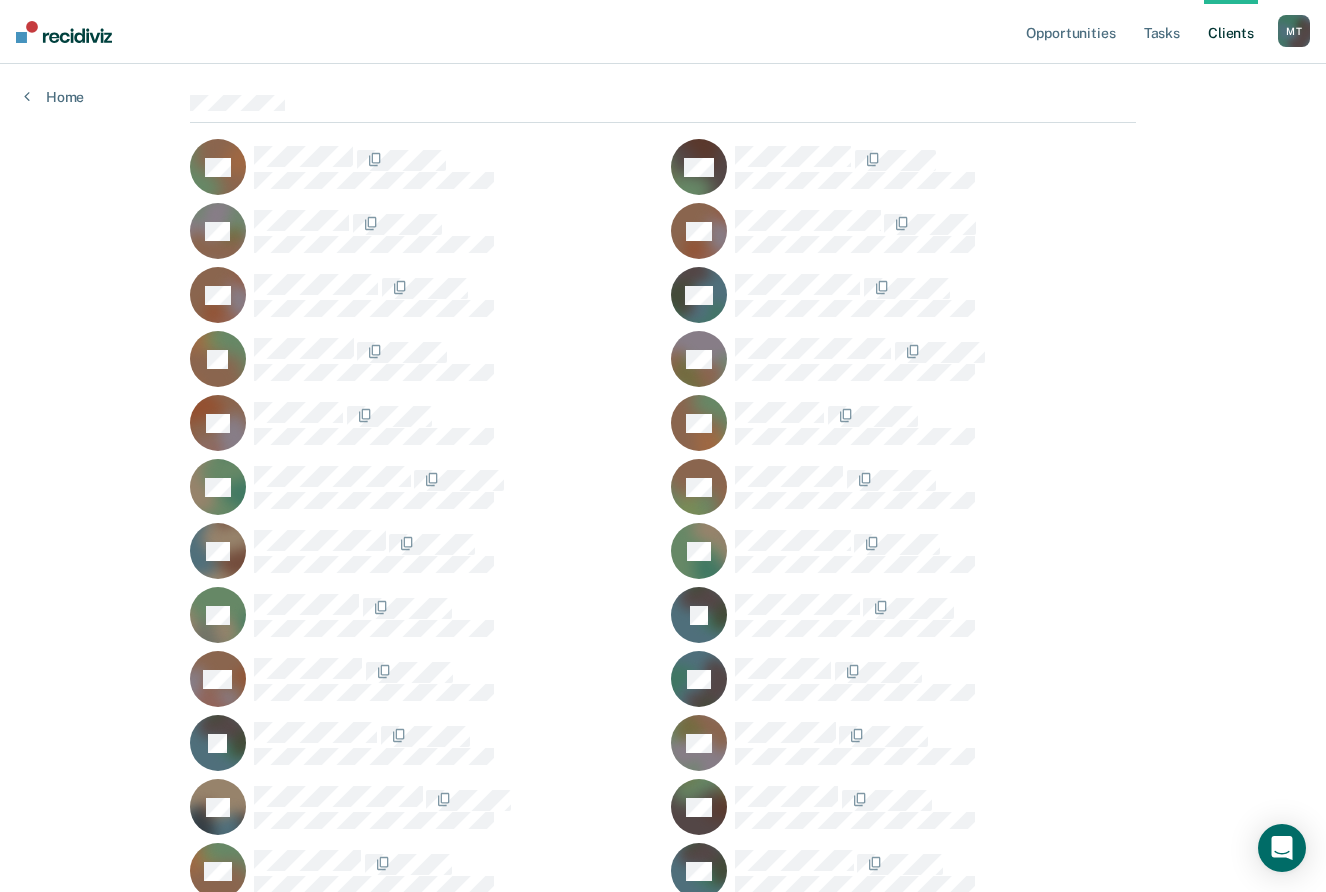 drag, startPoint x: 791, startPoint y: 115, endPoint x: 825, endPoint y: 332, distance: 219.64745 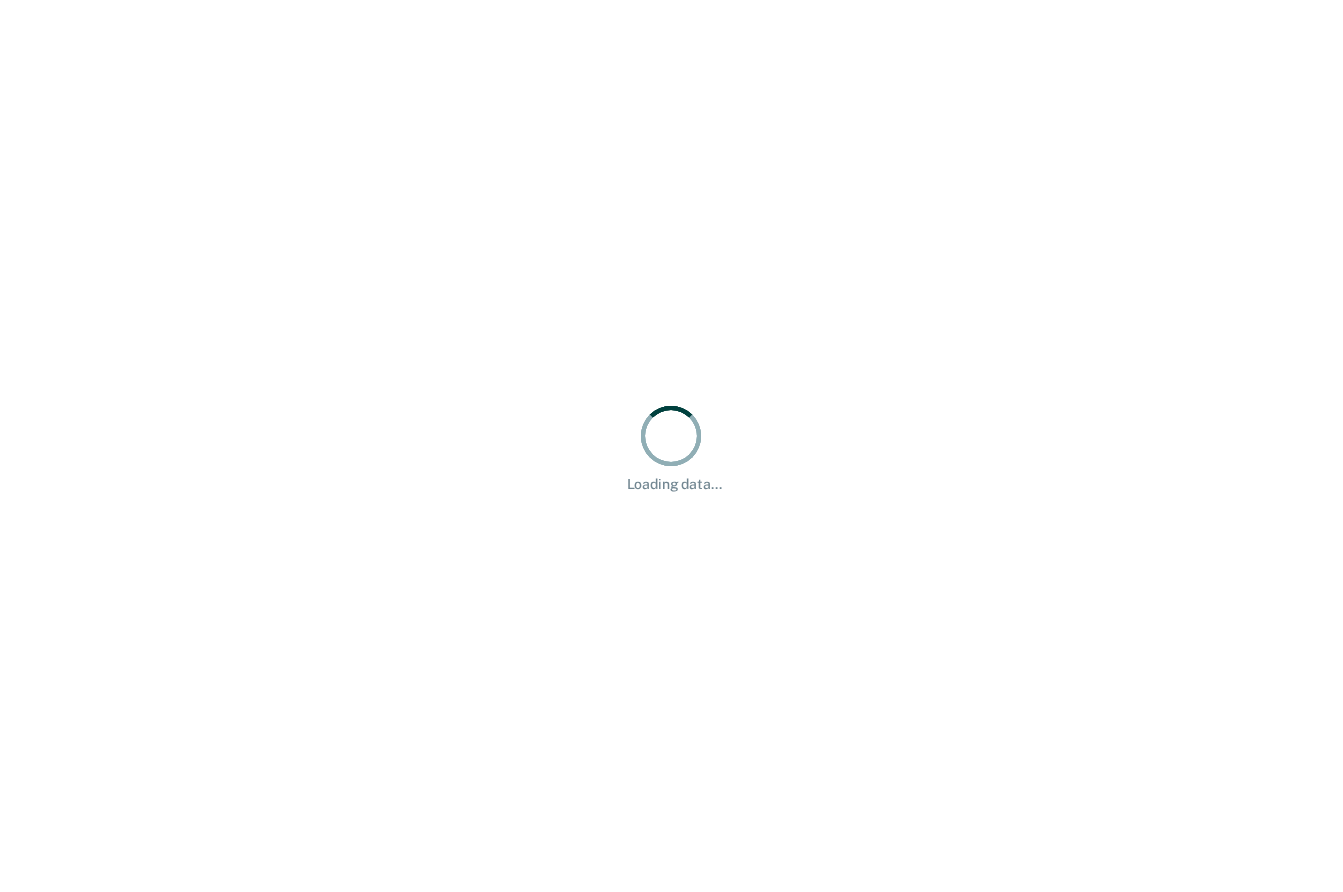 scroll, scrollTop: 0, scrollLeft: 0, axis: both 